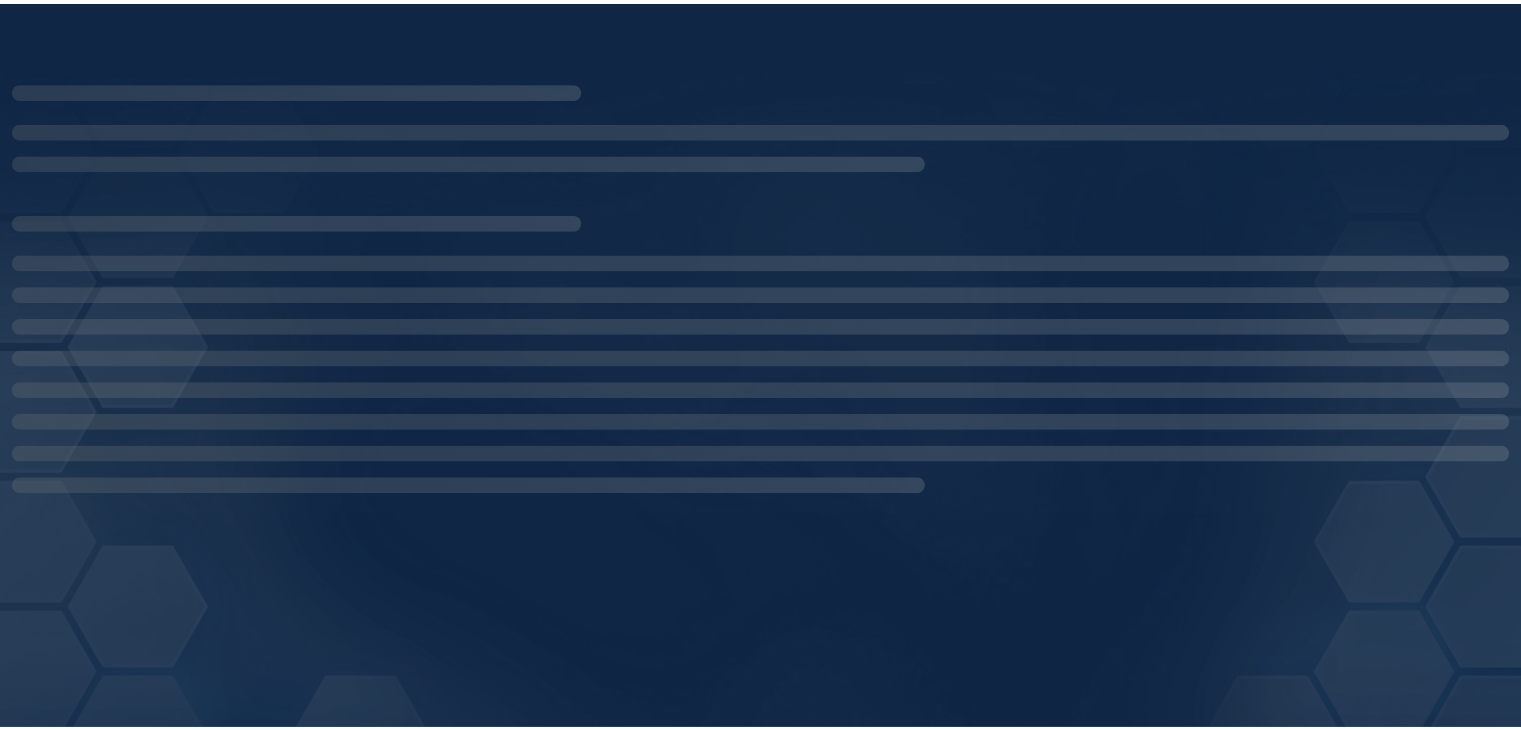scroll, scrollTop: 0, scrollLeft: 0, axis: both 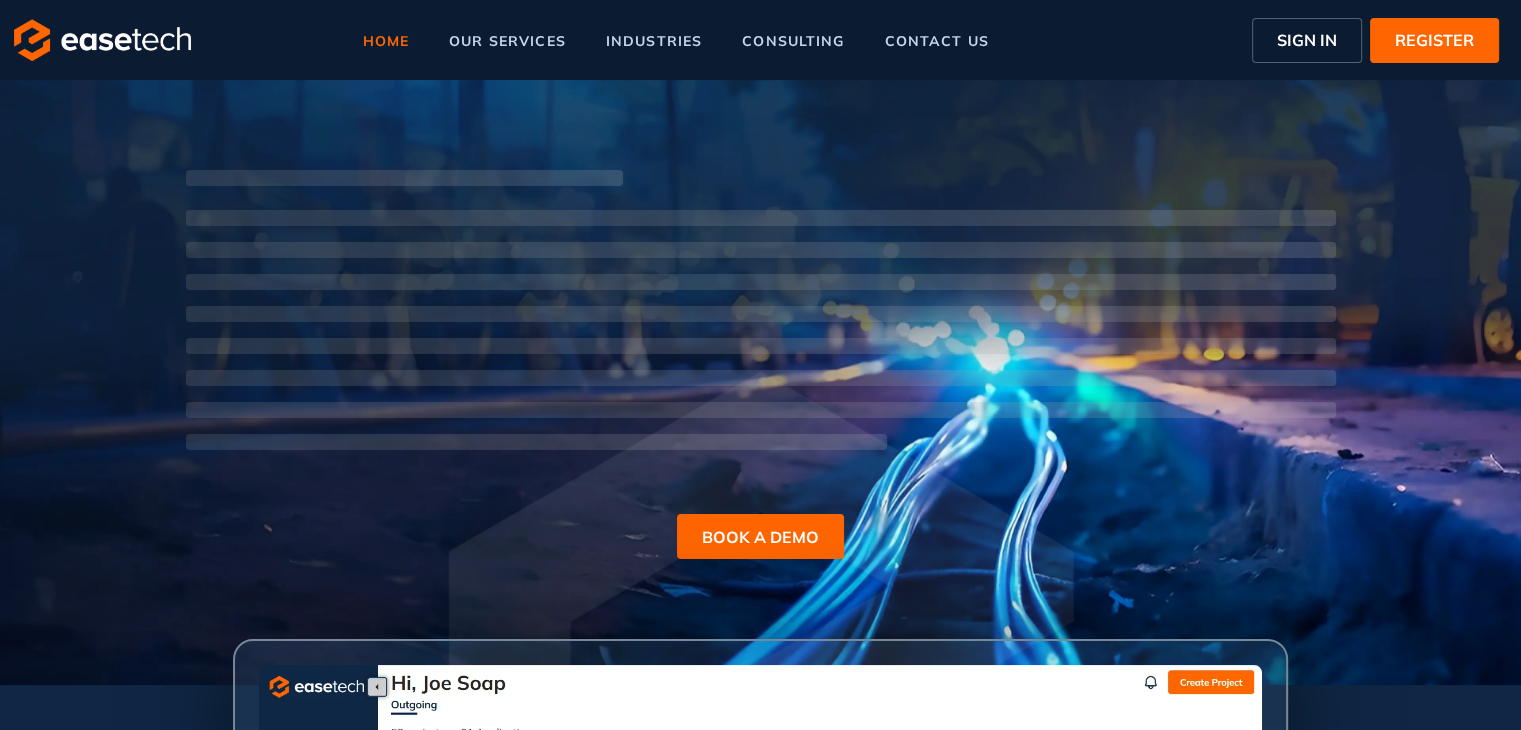click on "SIGN IN" at bounding box center [1307, 40] 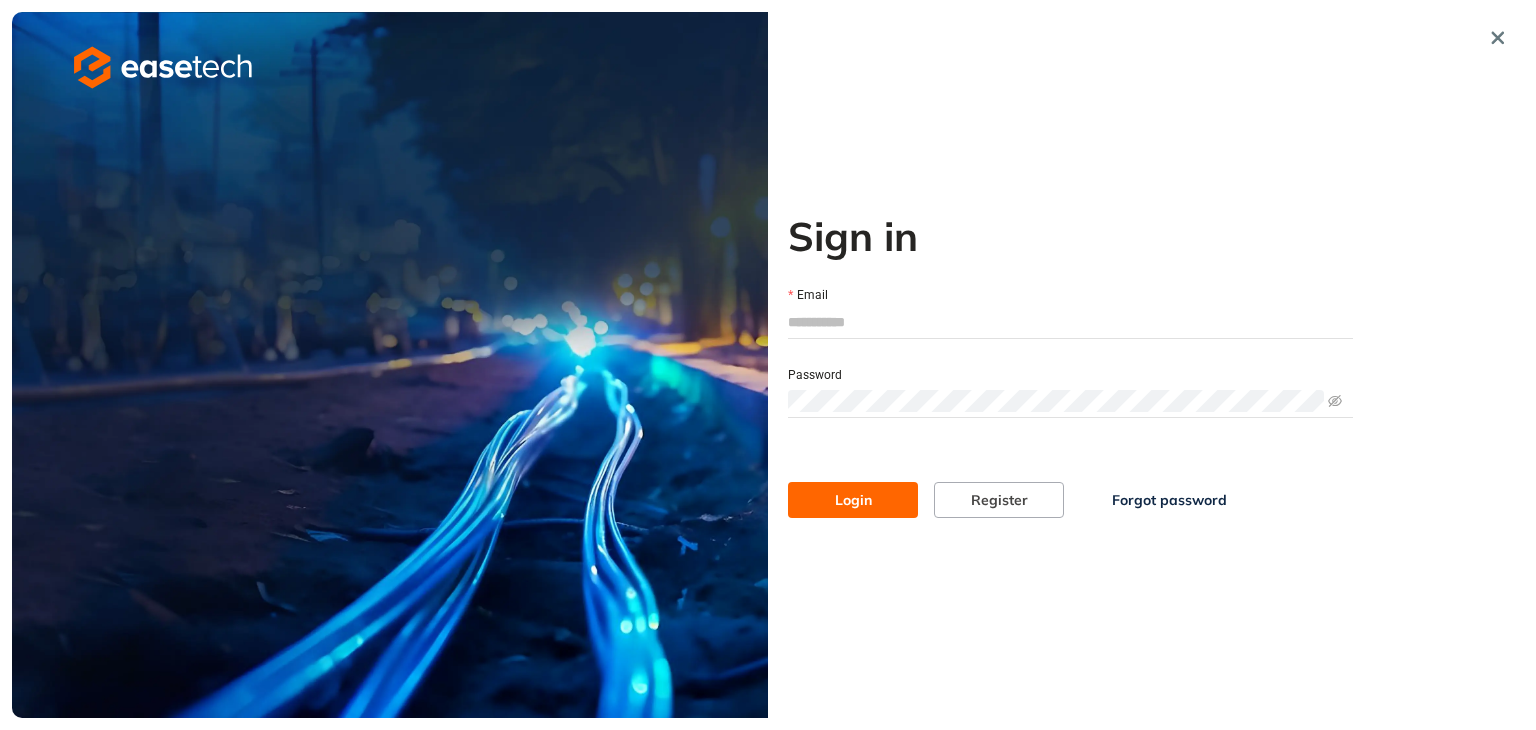 type on "**********" 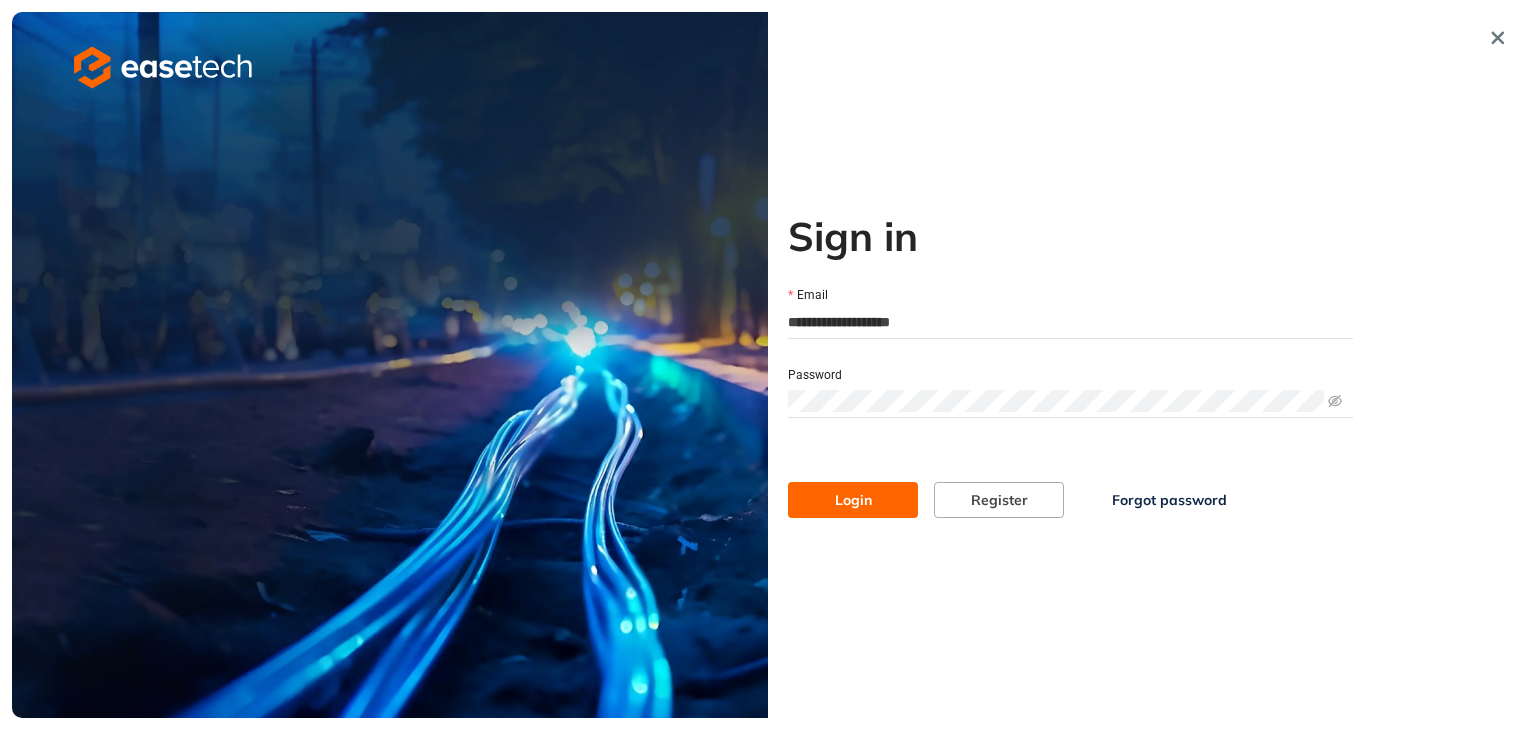 click on "Login" at bounding box center (853, 500) 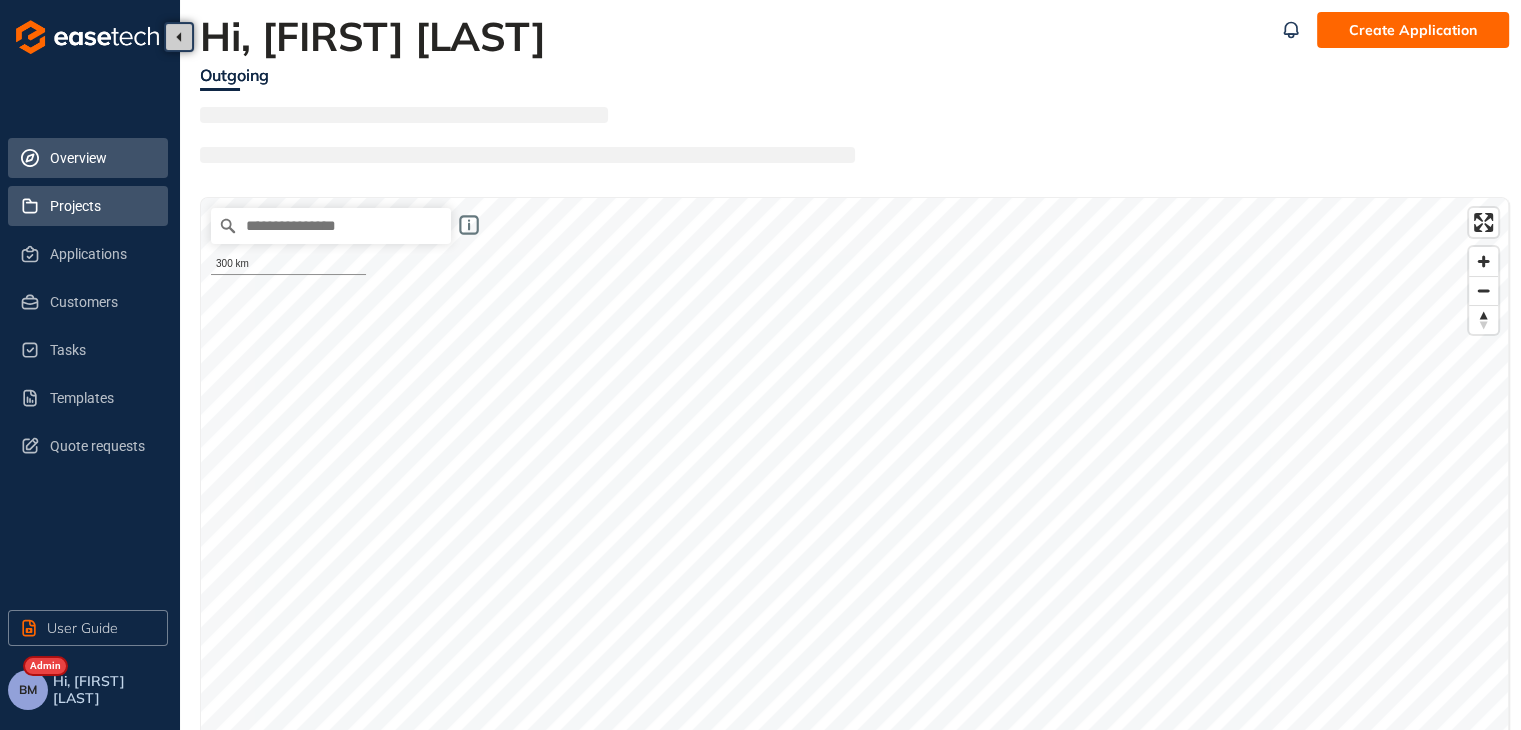 click on "Projects" at bounding box center [101, 206] 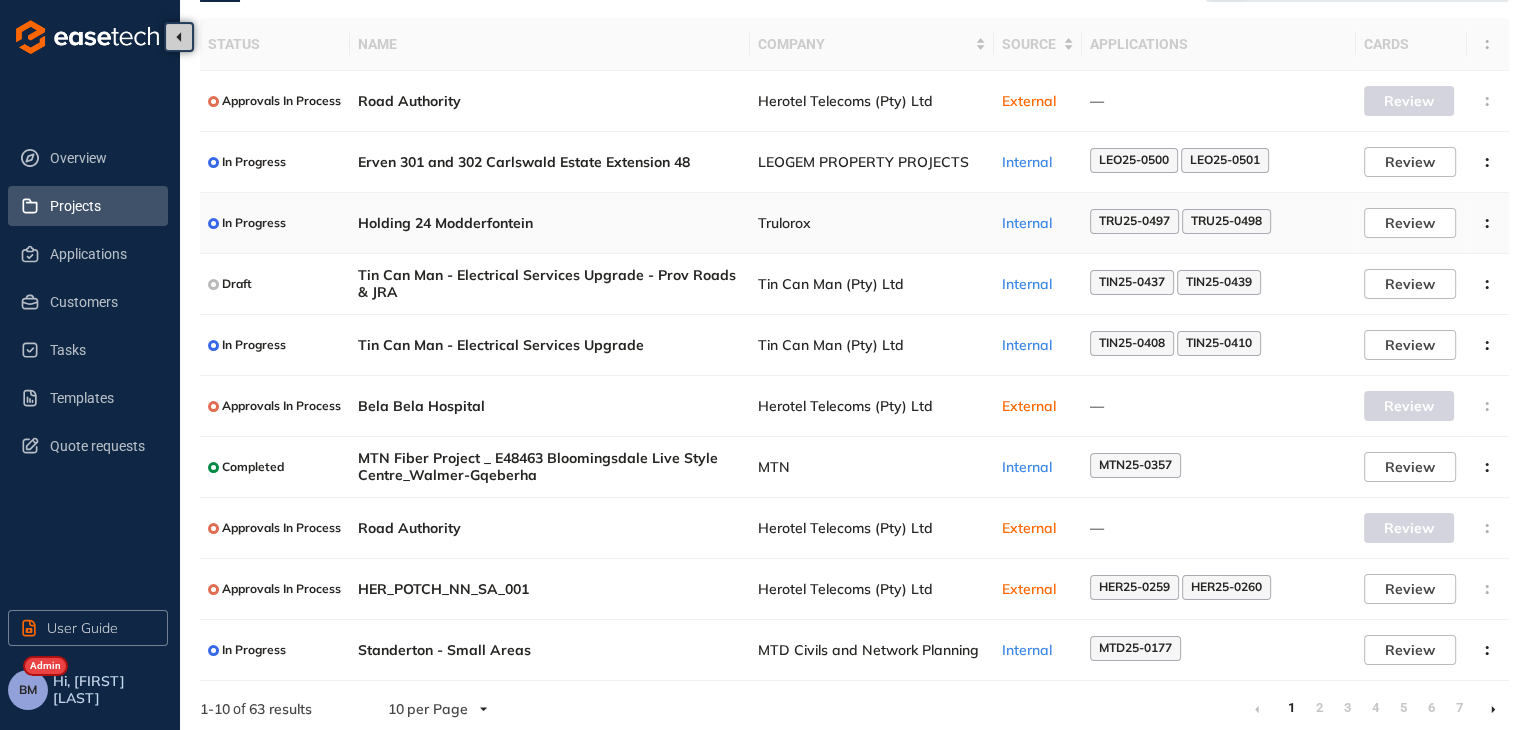scroll, scrollTop: 130, scrollLeft: 0, axis: vertical 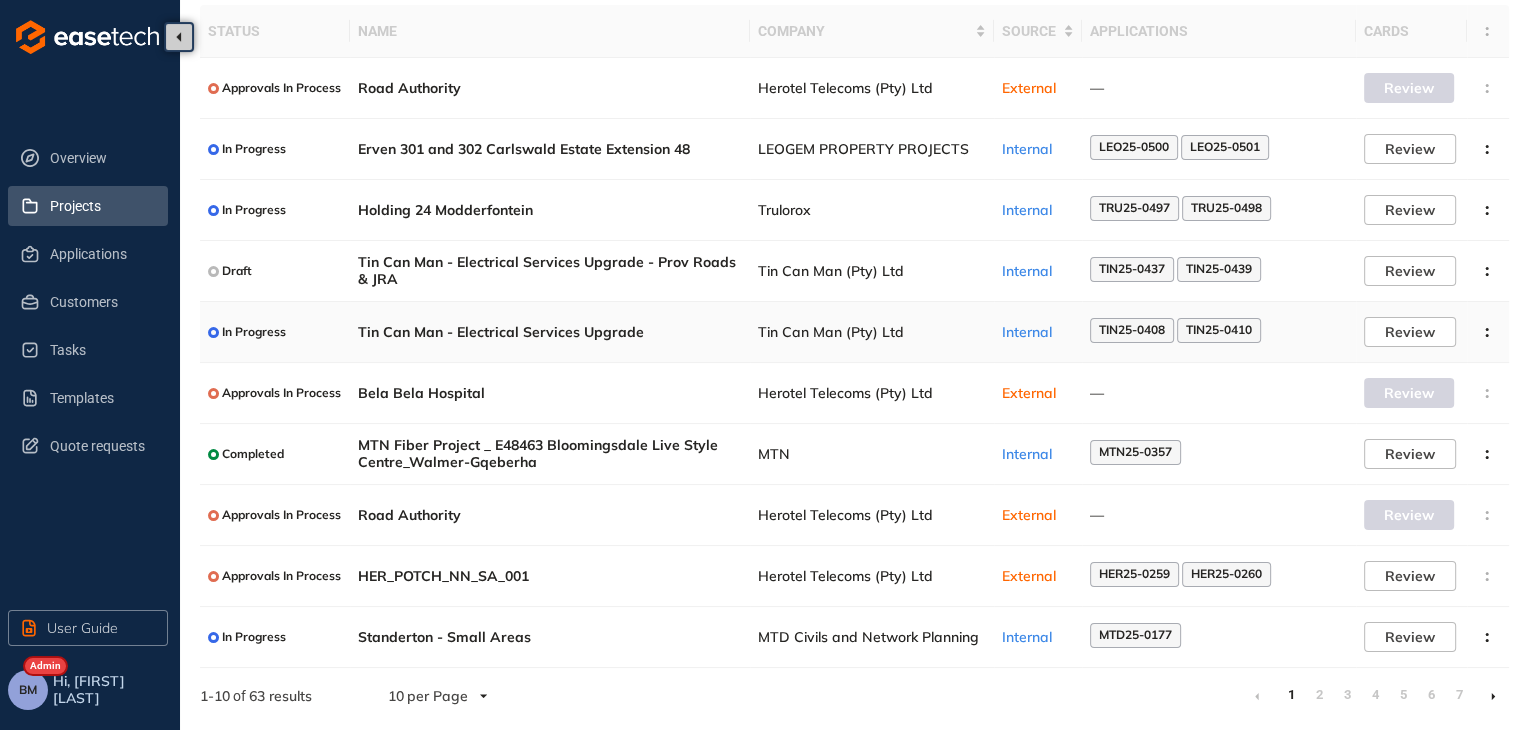 click on "Tin Can Man - Electrical Services Upgrade" at bounding box center (550, 332) 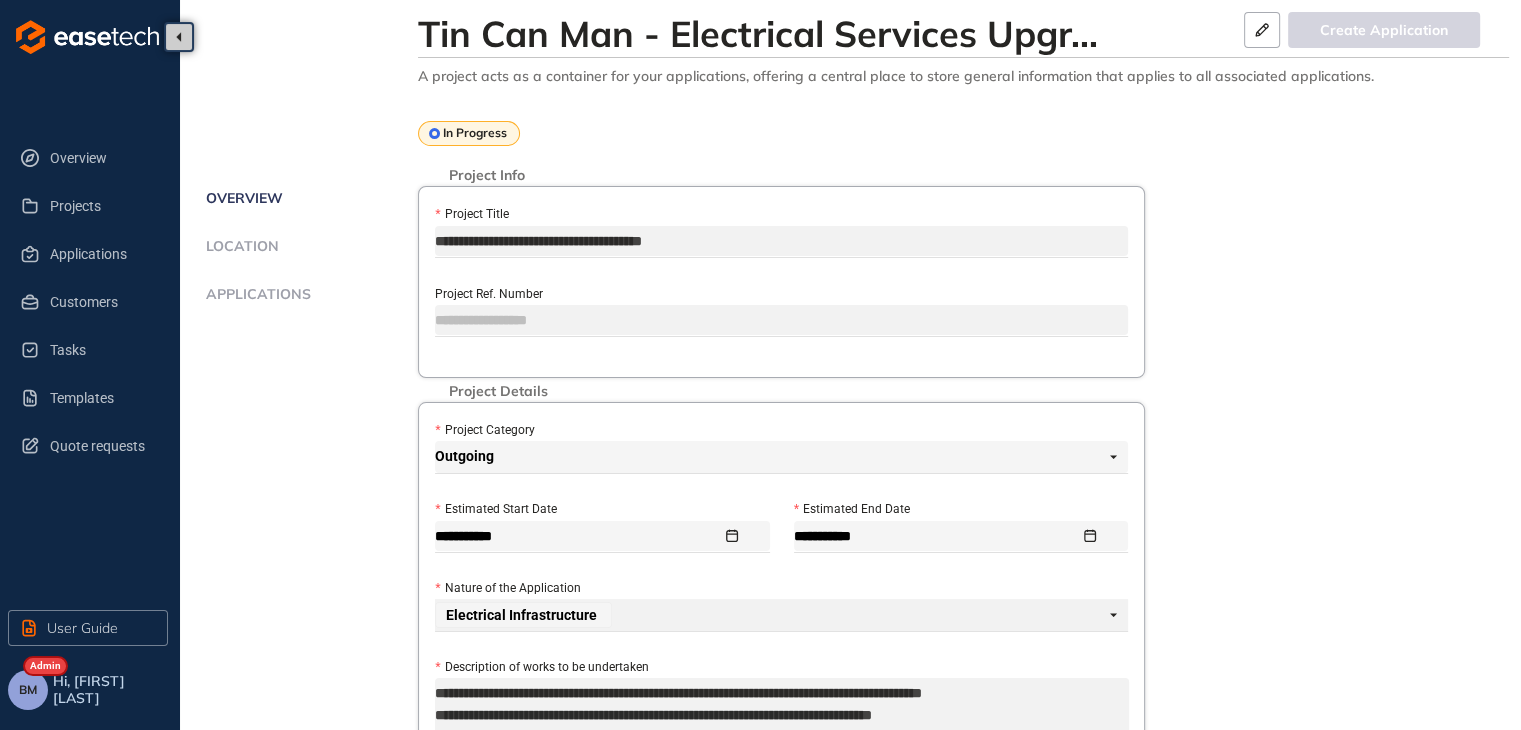 click on "Applications" at bounding box center (255, 294) 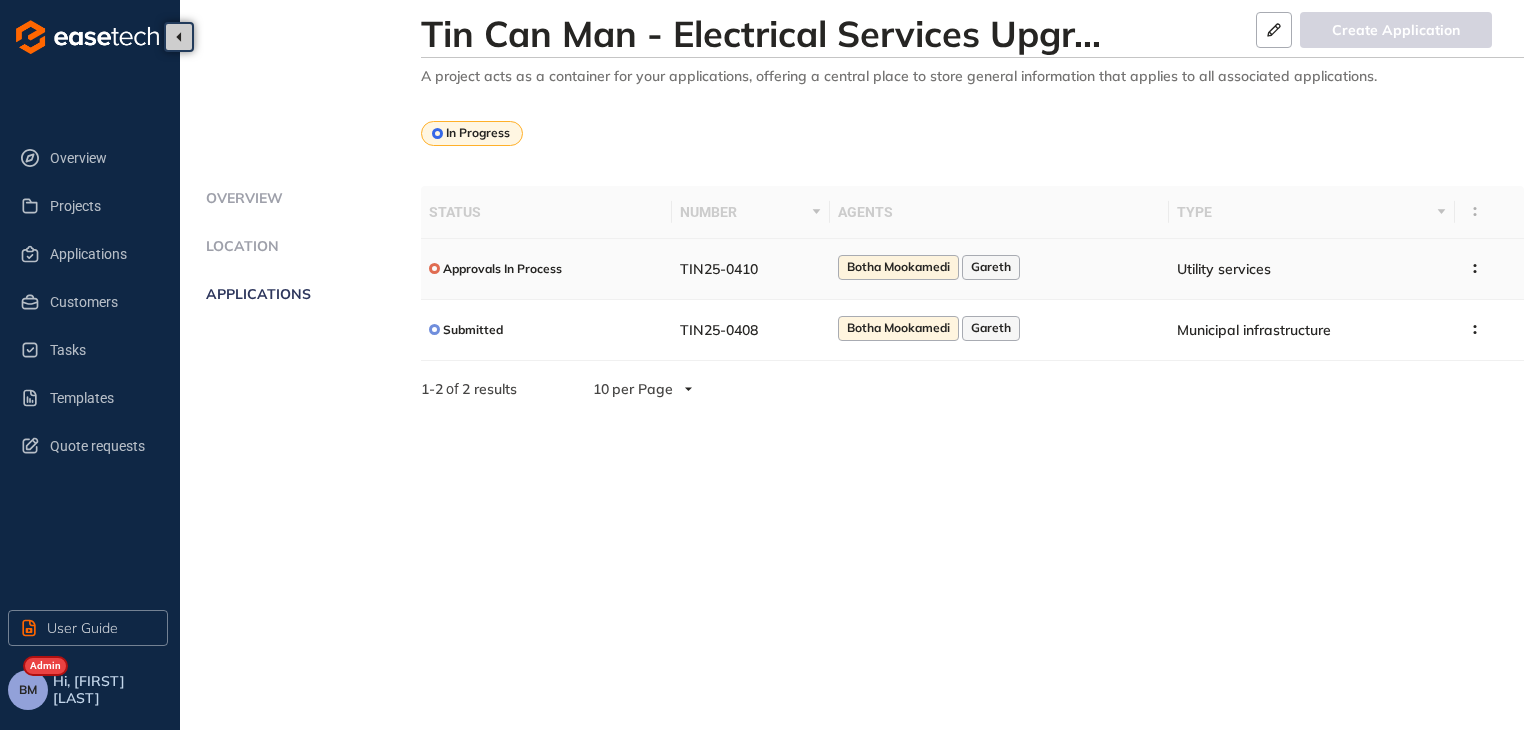 click on "TIN25-0410" at bounding box center (751, 269) 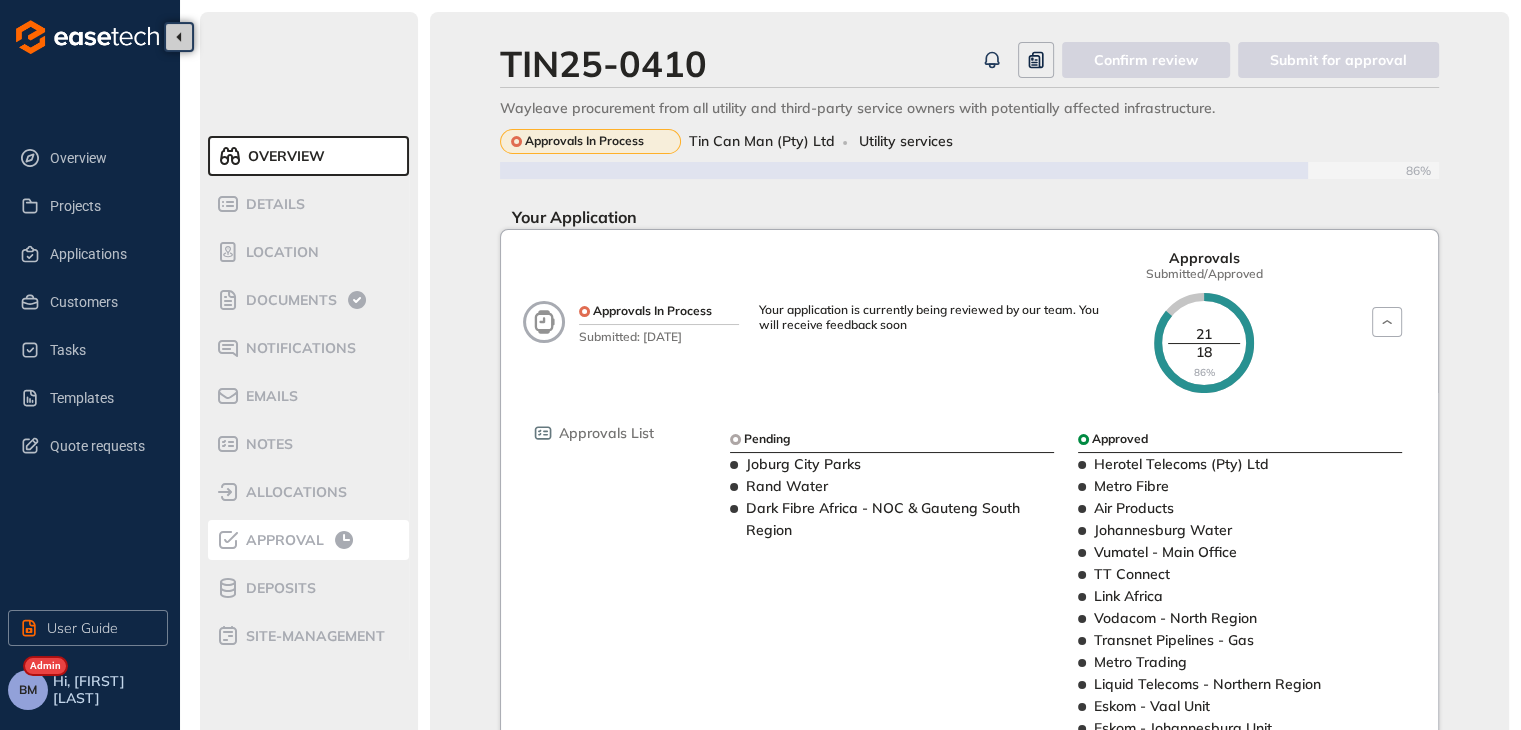 click on "Approval" at bounding box center (282, 540) 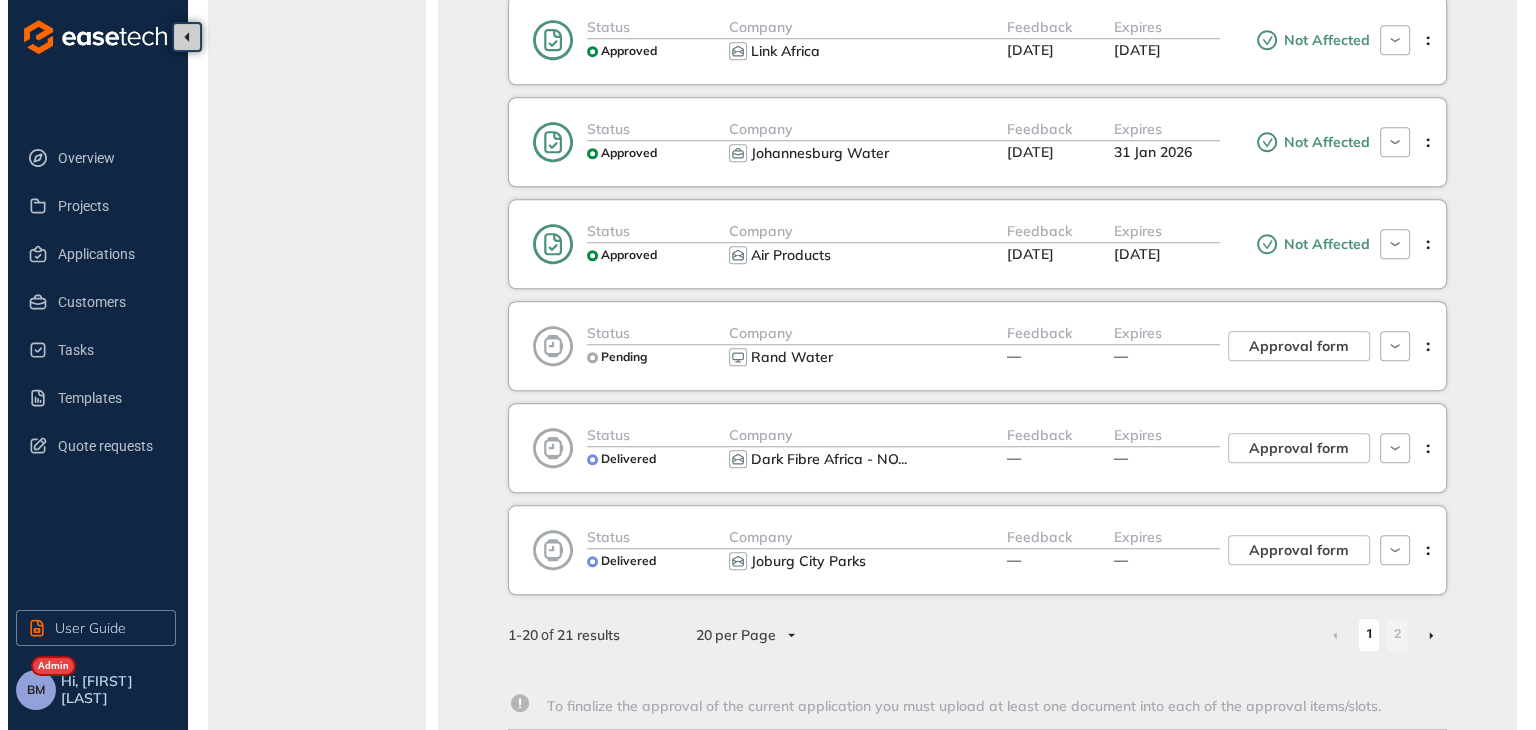 scroll, scrollTop: 1700, scrollLeft: 0, axis: vertical 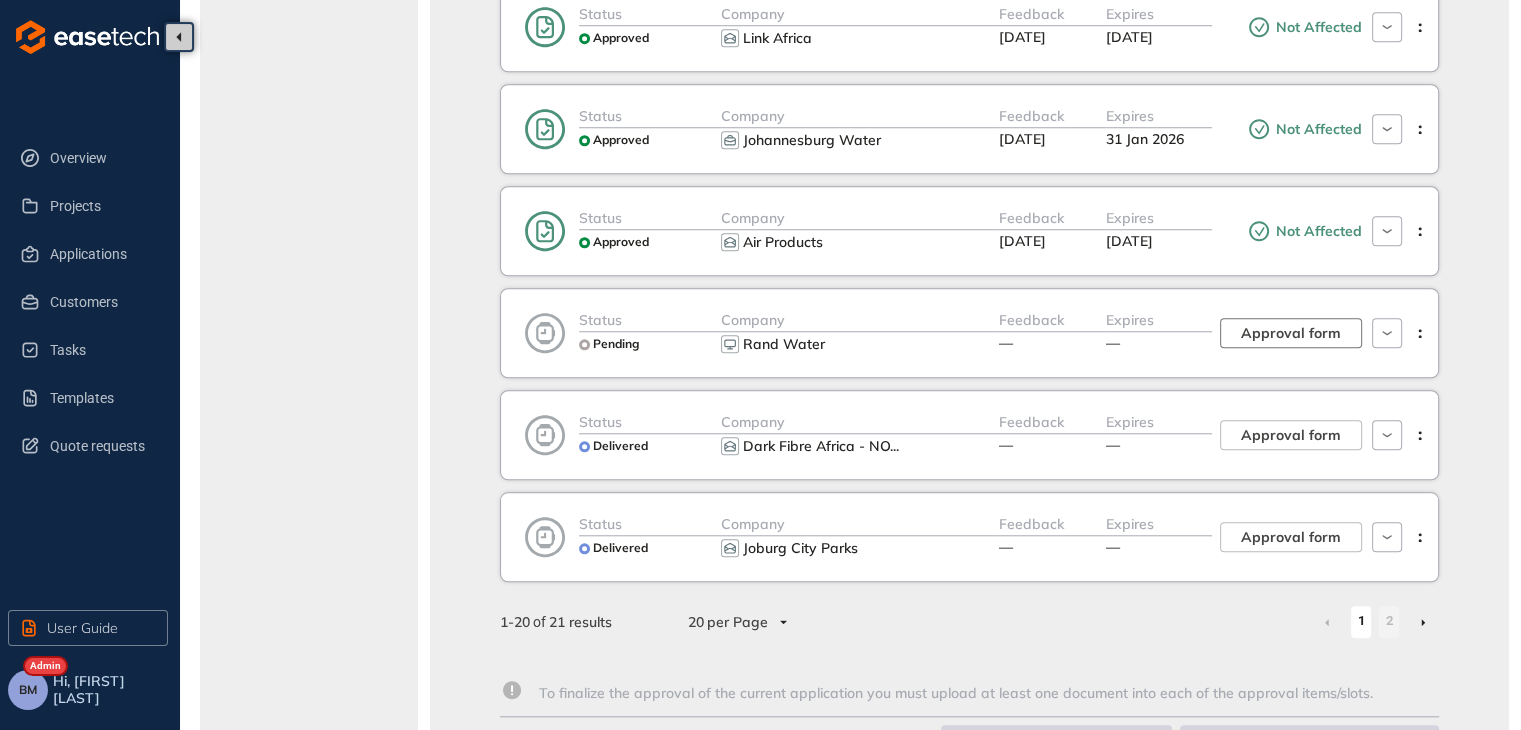 click on "Approval form" at bounding box center [1291, 333] 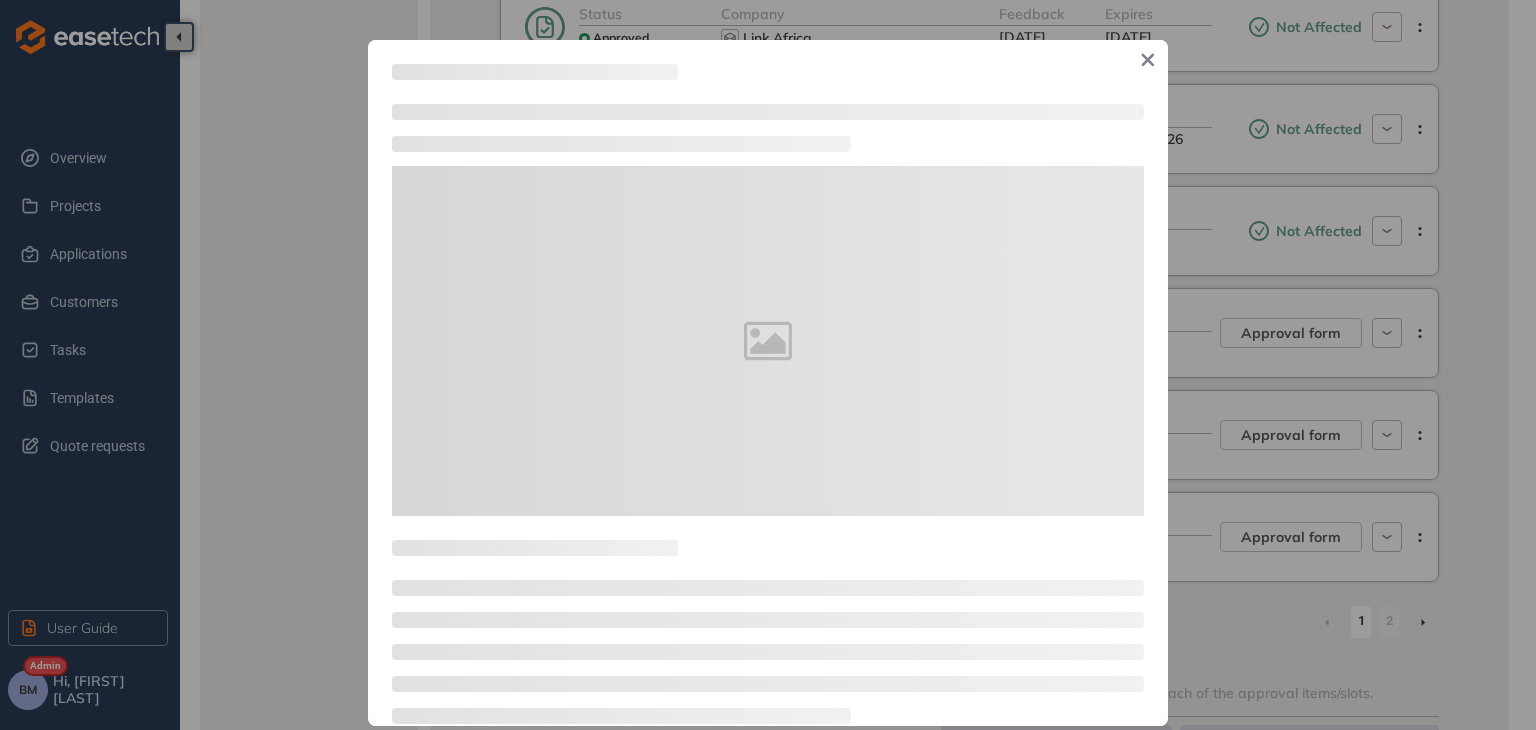 type on "**********" 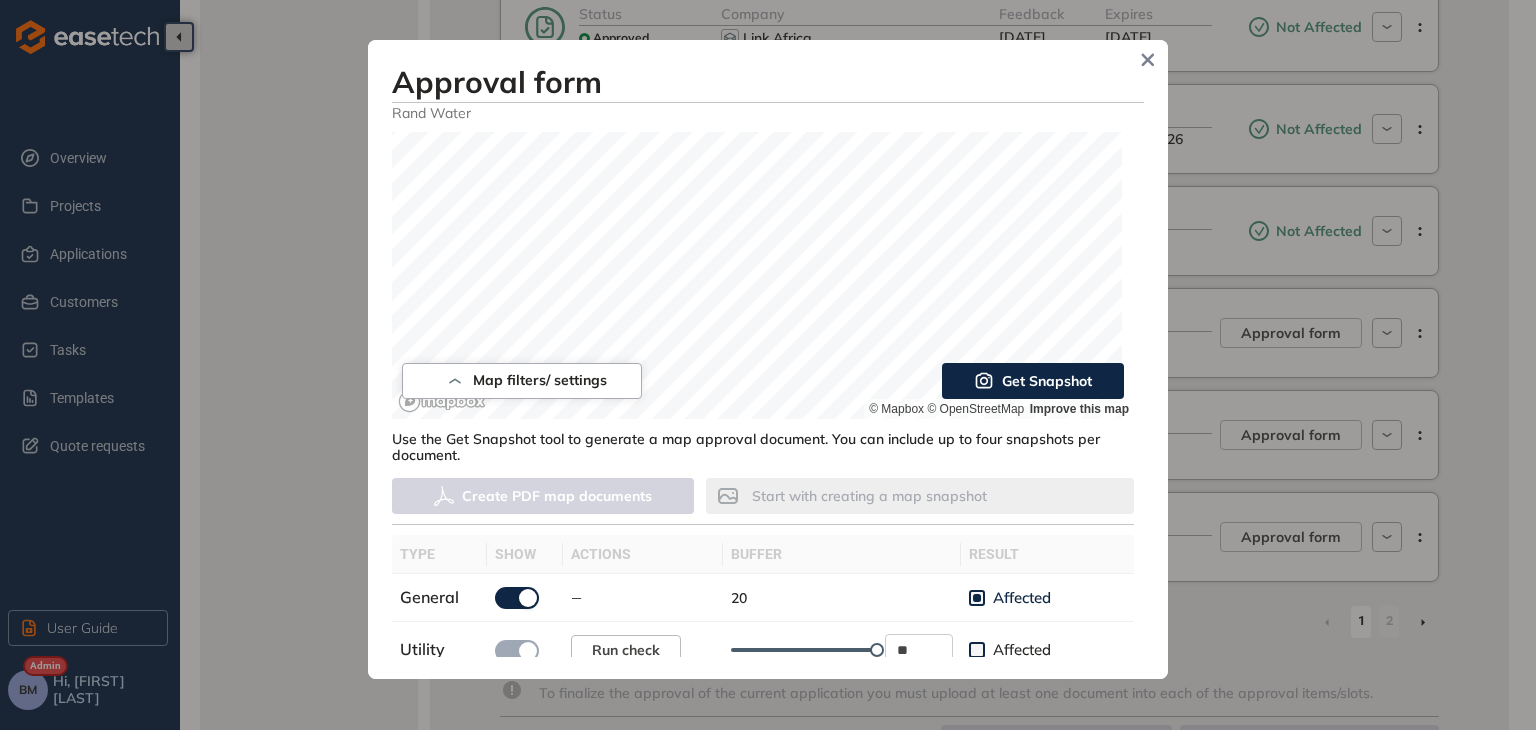 scroll, scrollTop: 500, scrollLeft: 0, axis: vertical 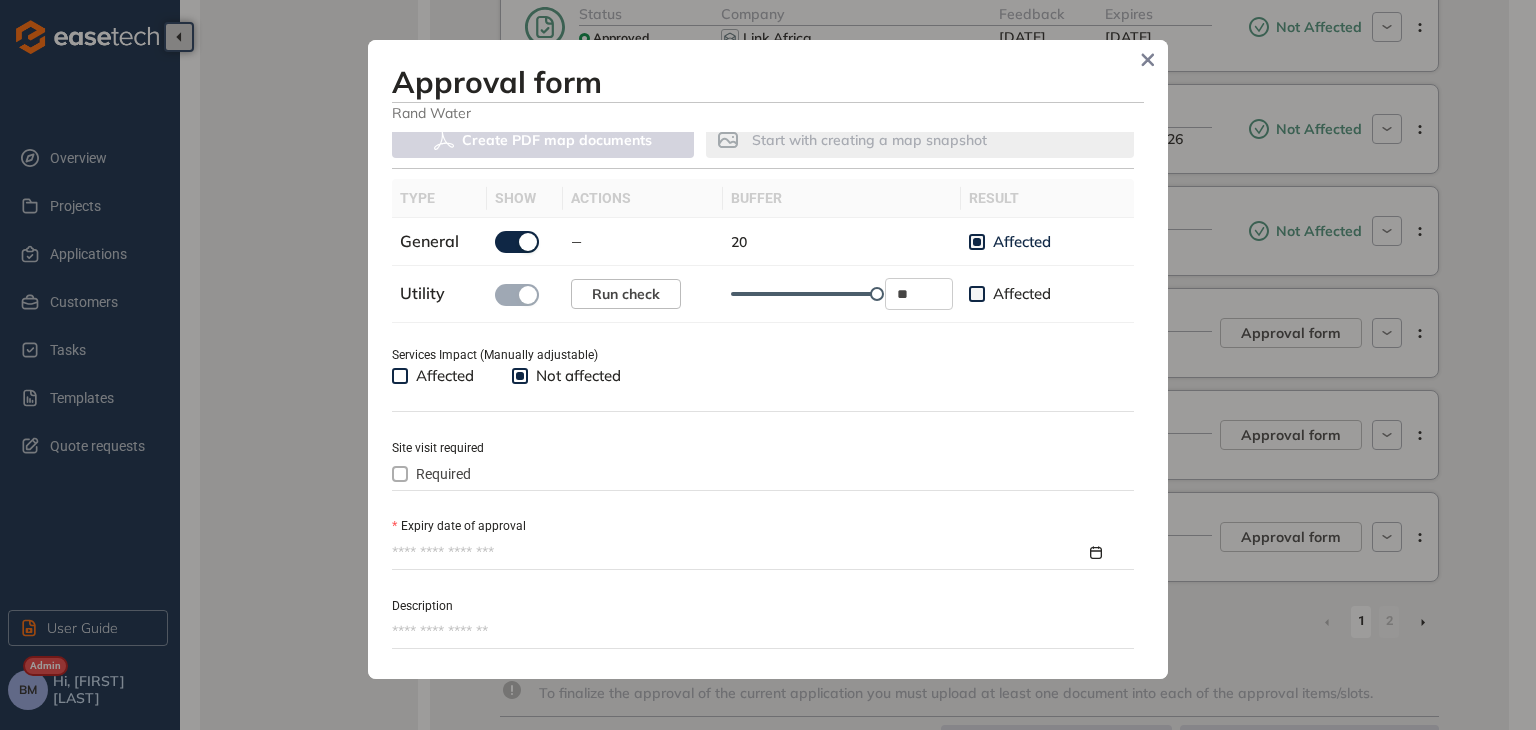 click on "Expiry date of approval" at bounding box center (739, 553) 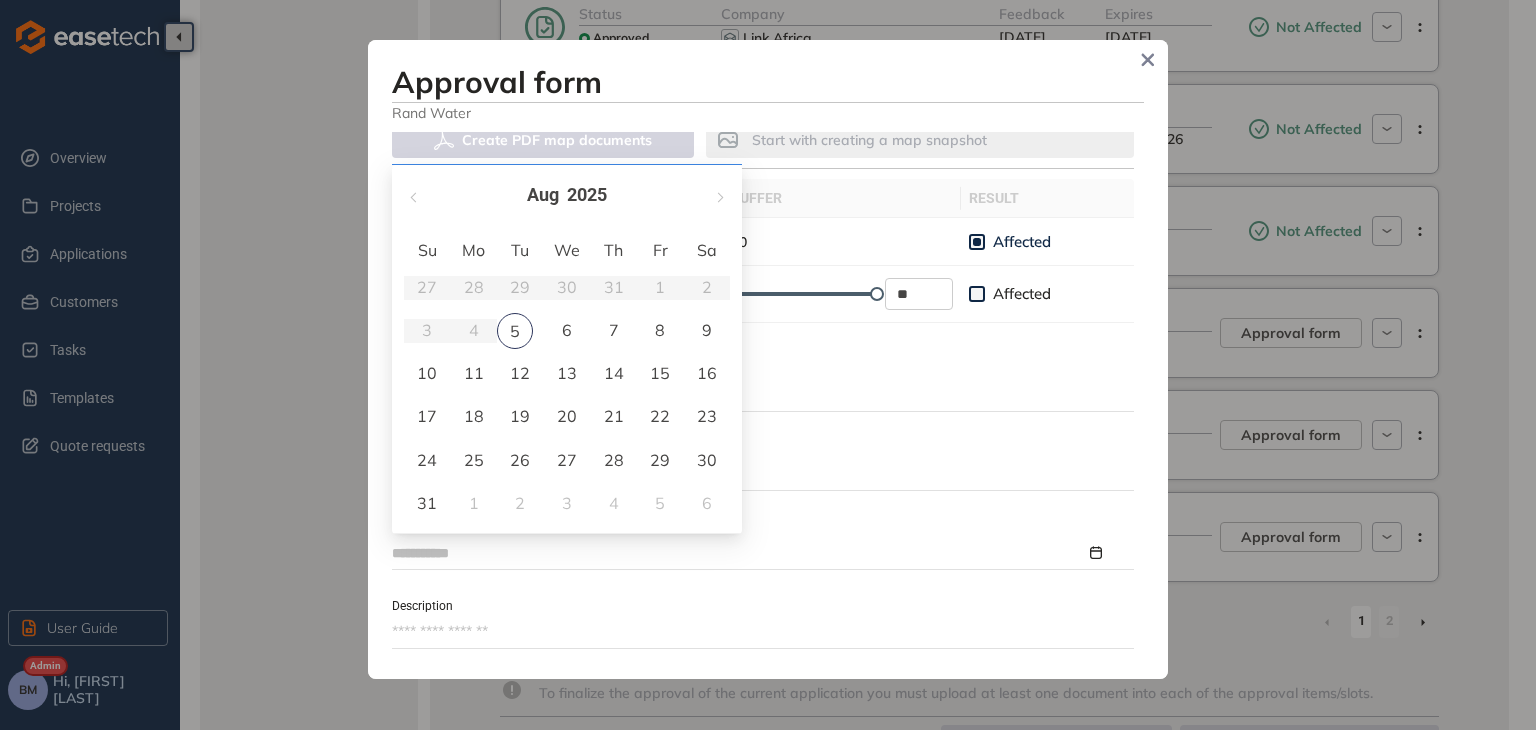 type on "**********" 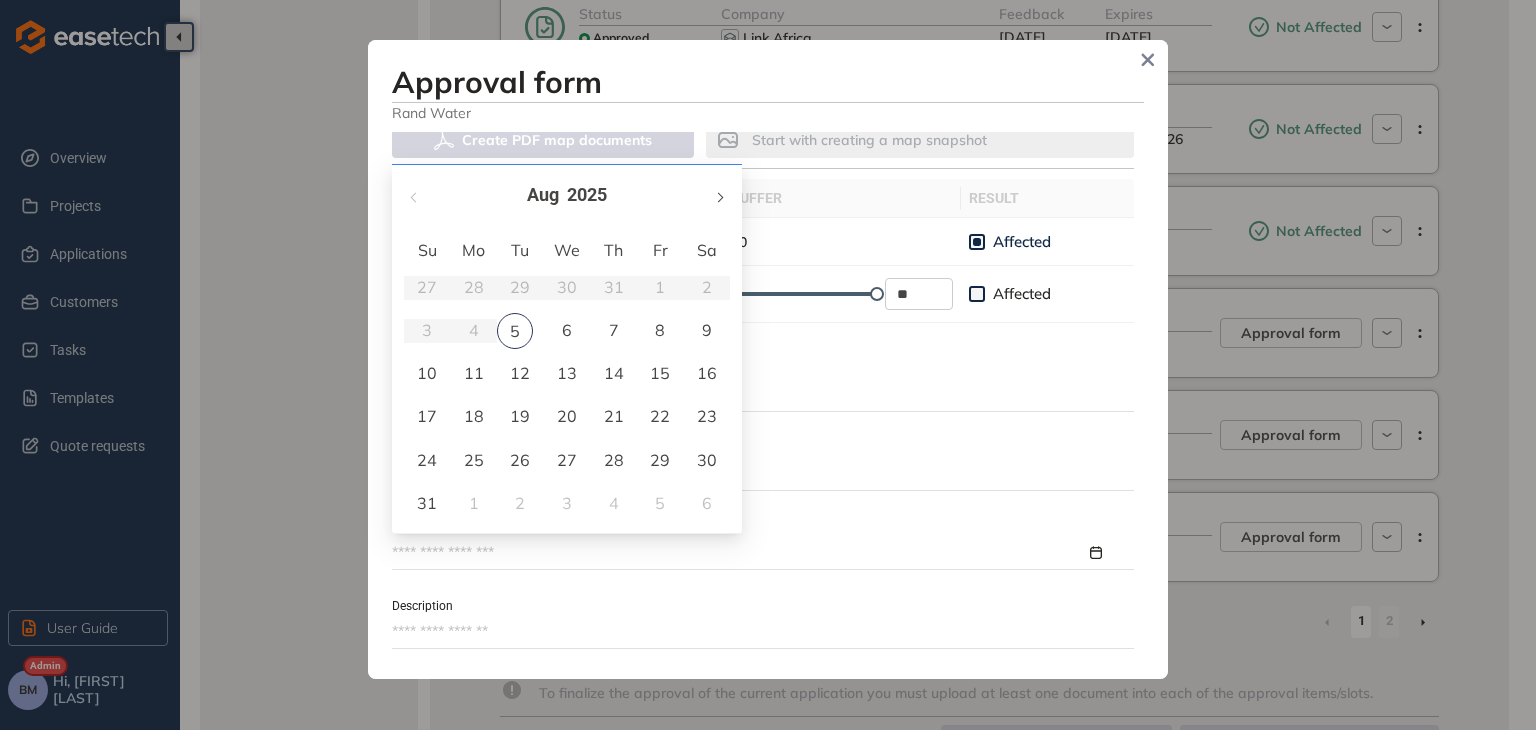 click at bounding box center [719, 195] 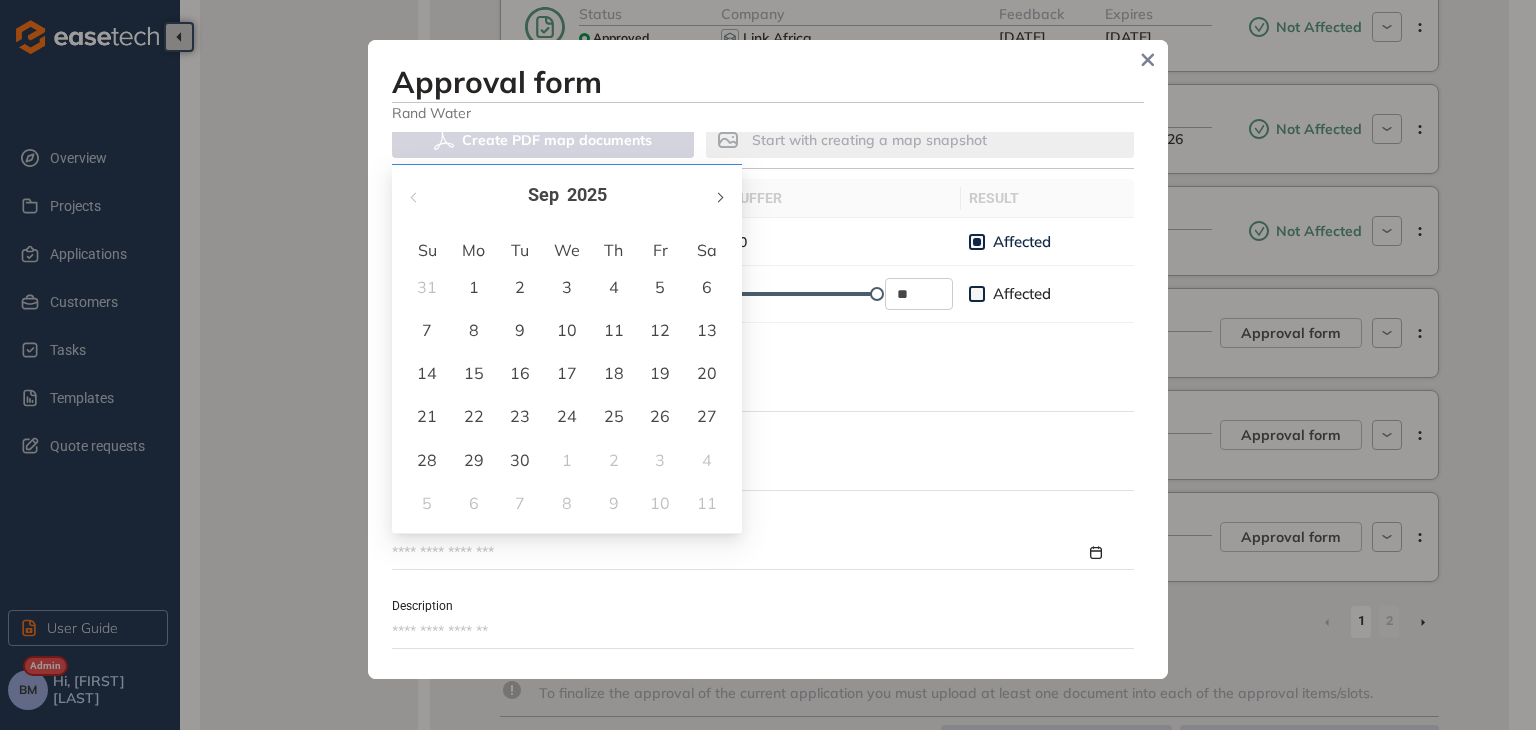 click at bounding box center [719, 195] 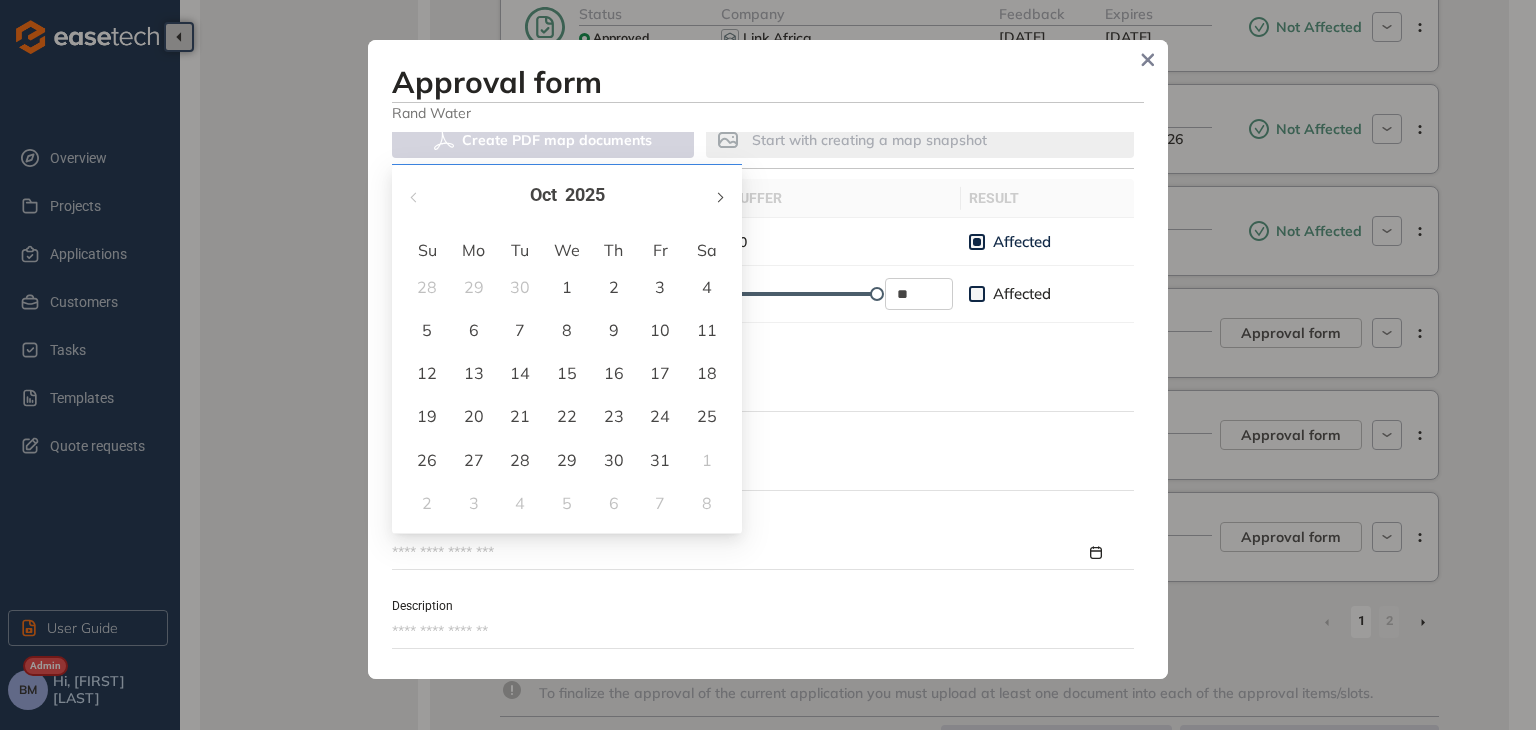 click at bounding box center (719, 195) 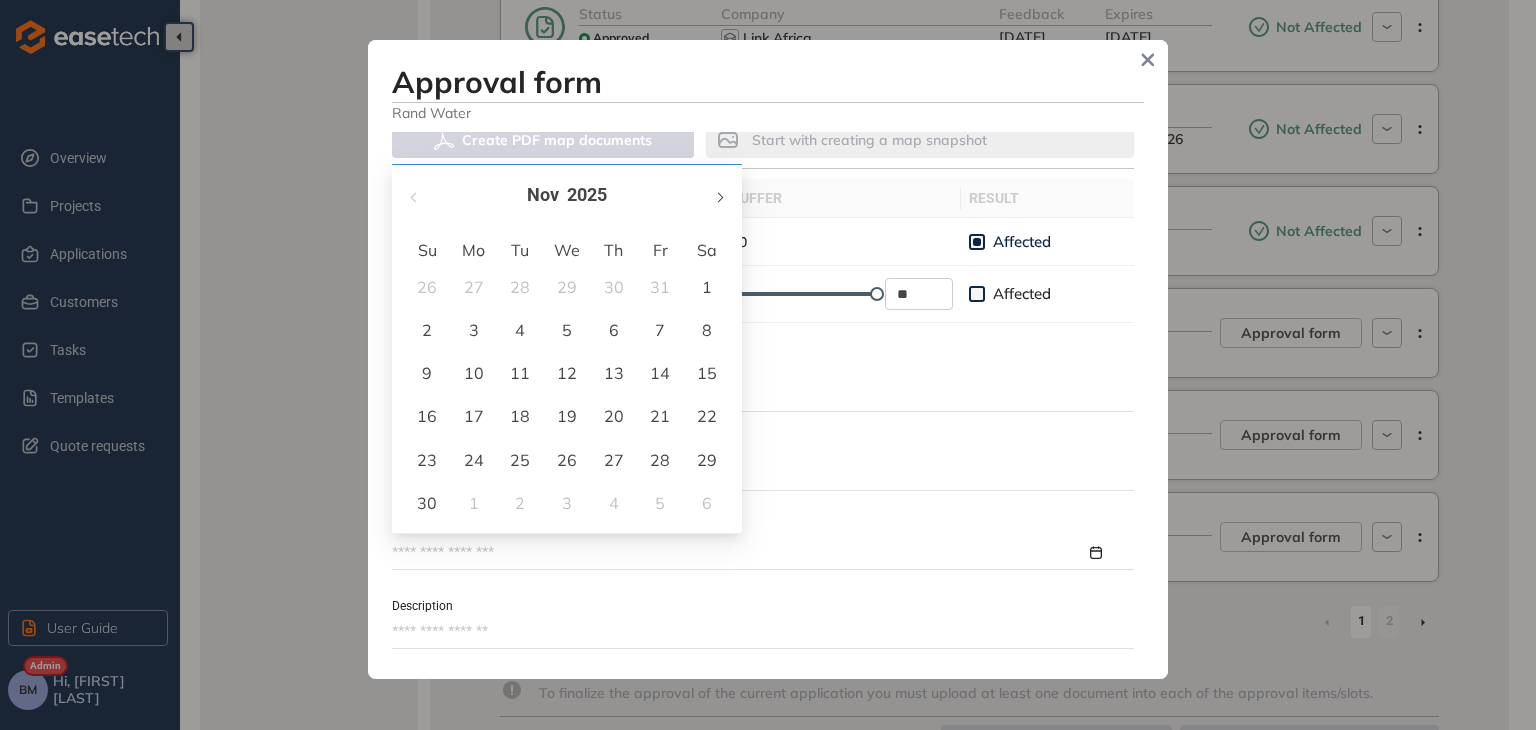 click at bounding box center (719, 195) 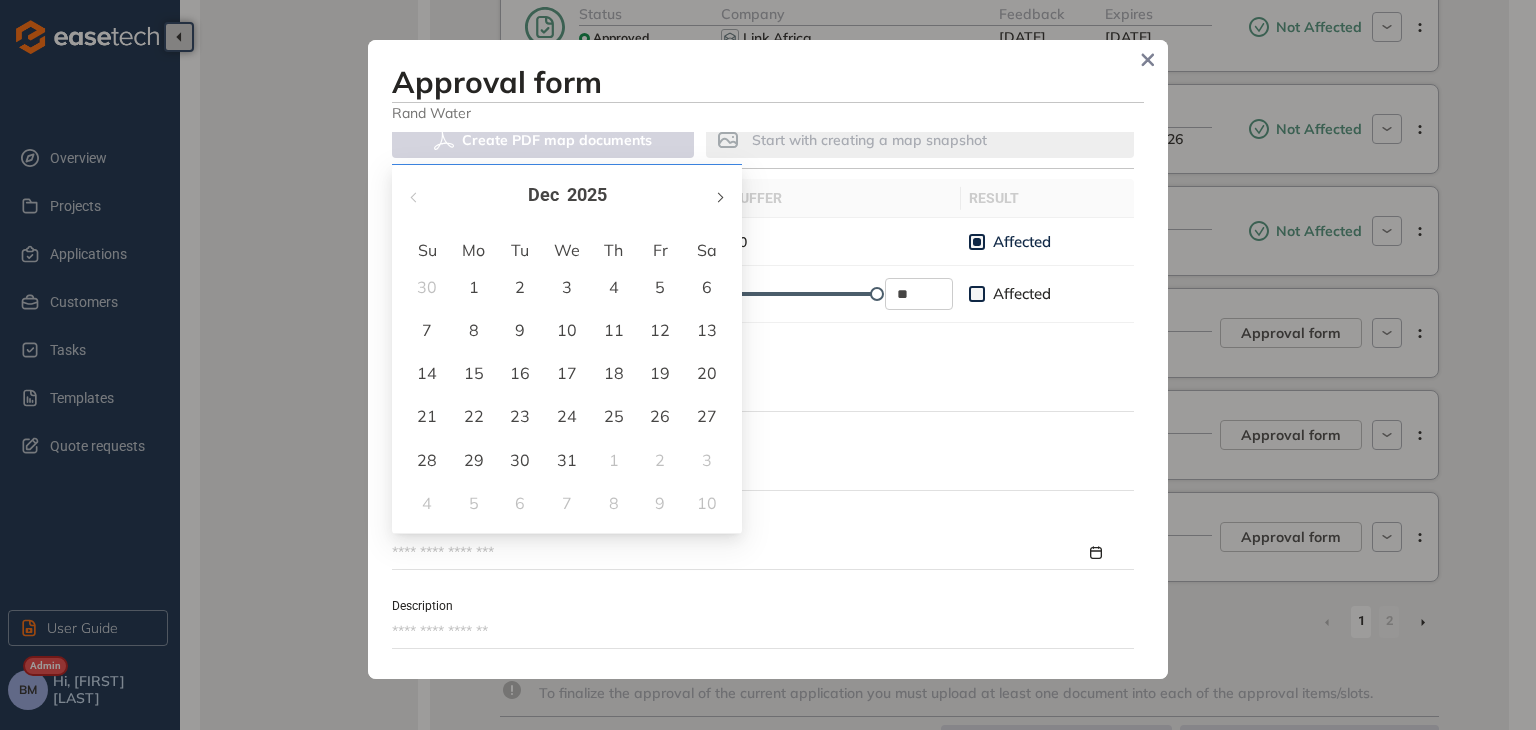 click at bounding box center (719, 195) 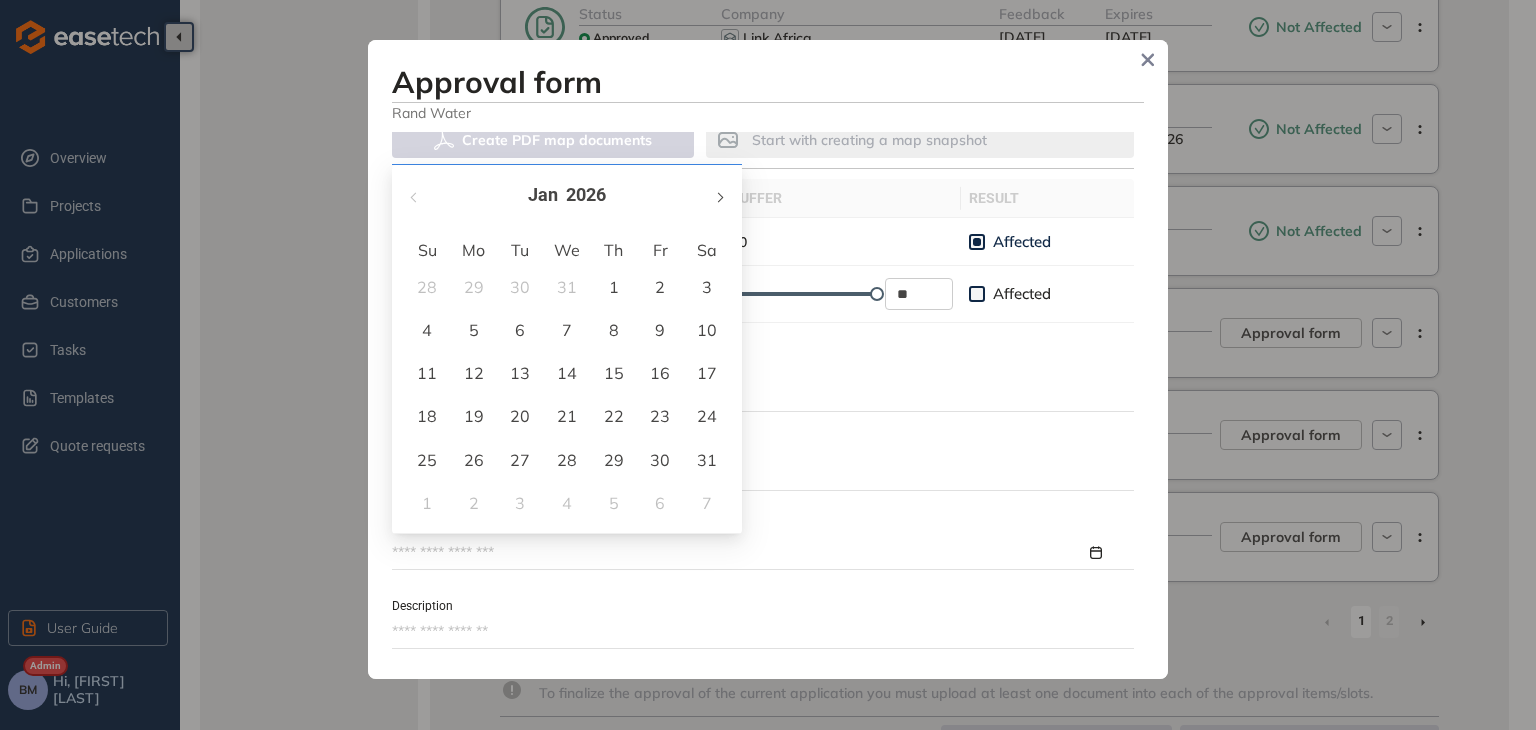click at bounding box center [719, 195] 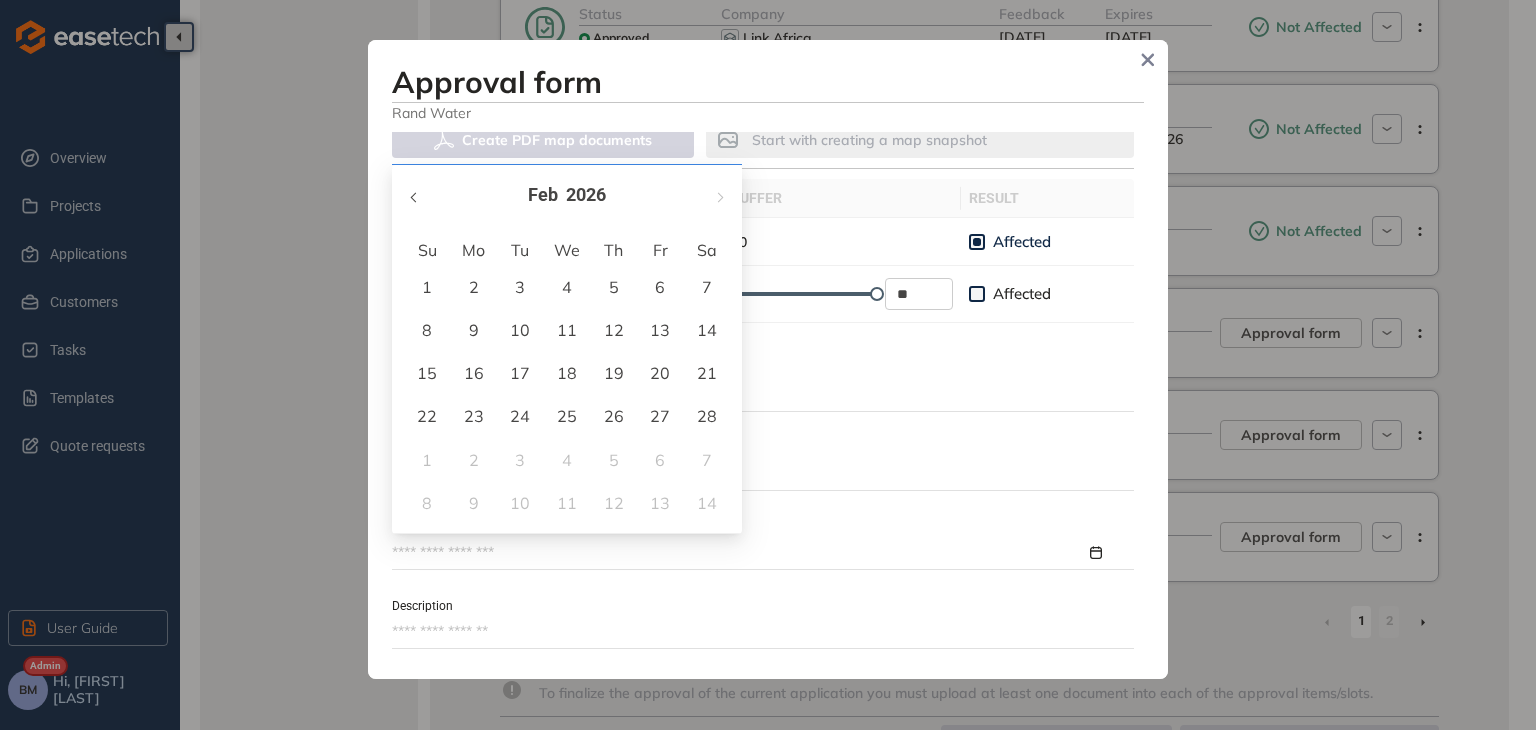 click at bounding box center (415, 195) 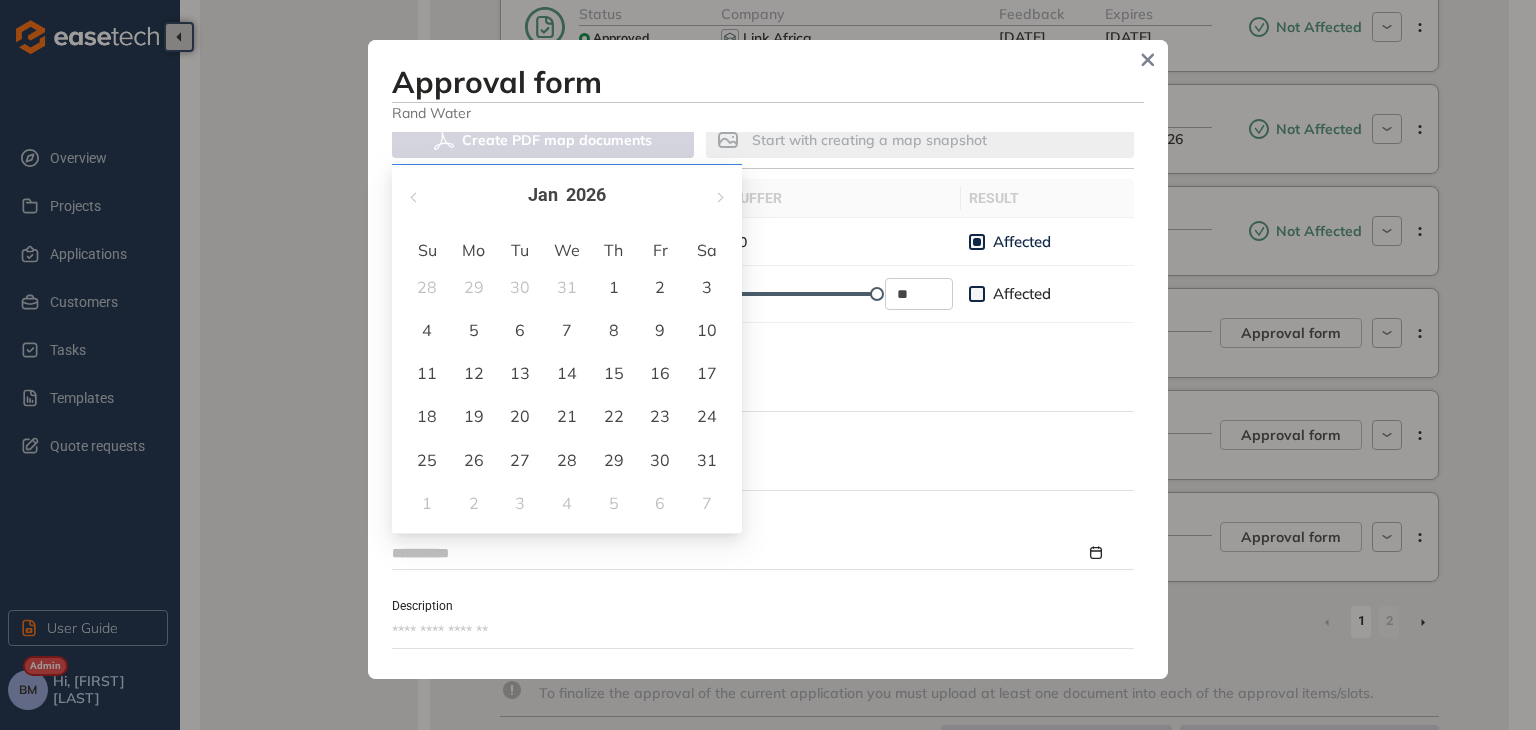 type on "**********" 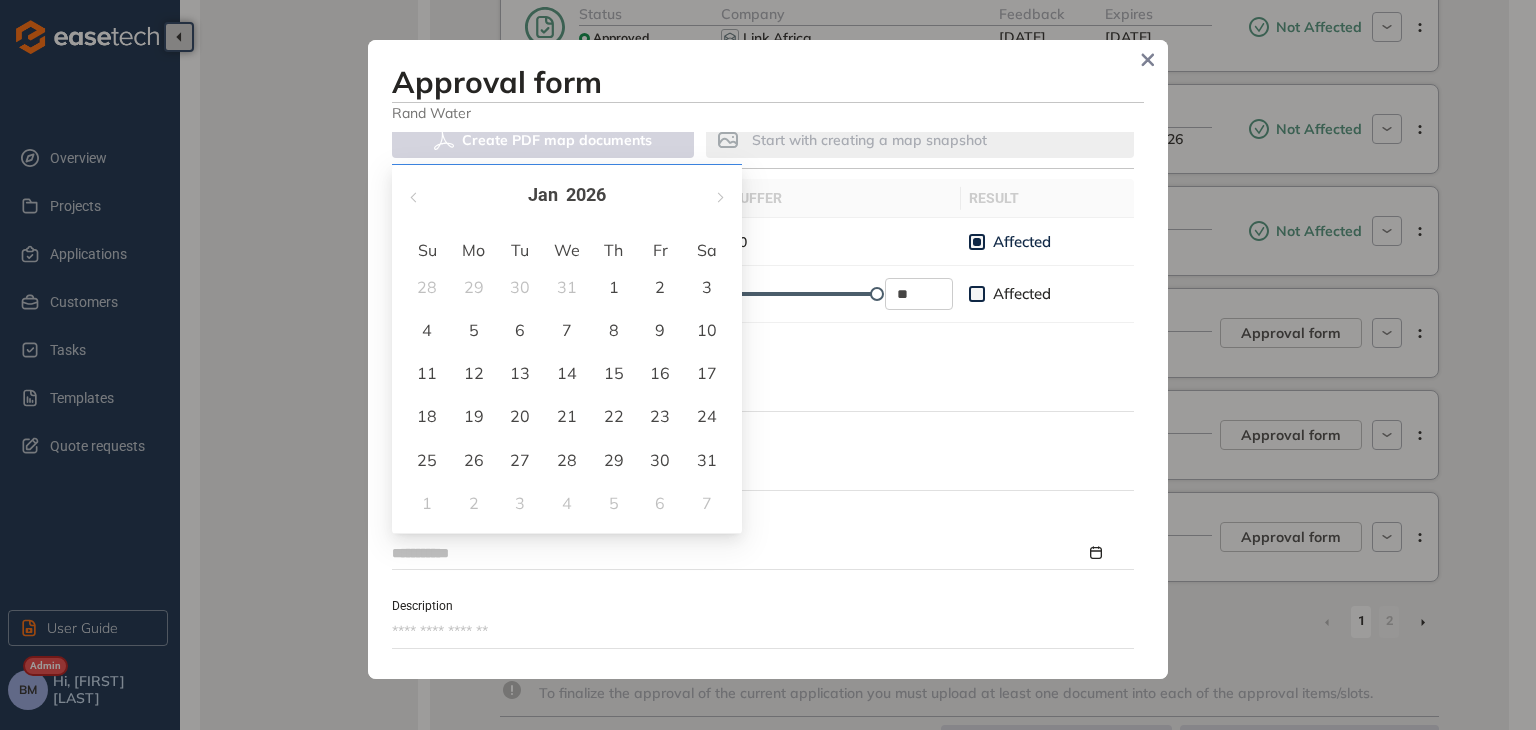 type on "**********" 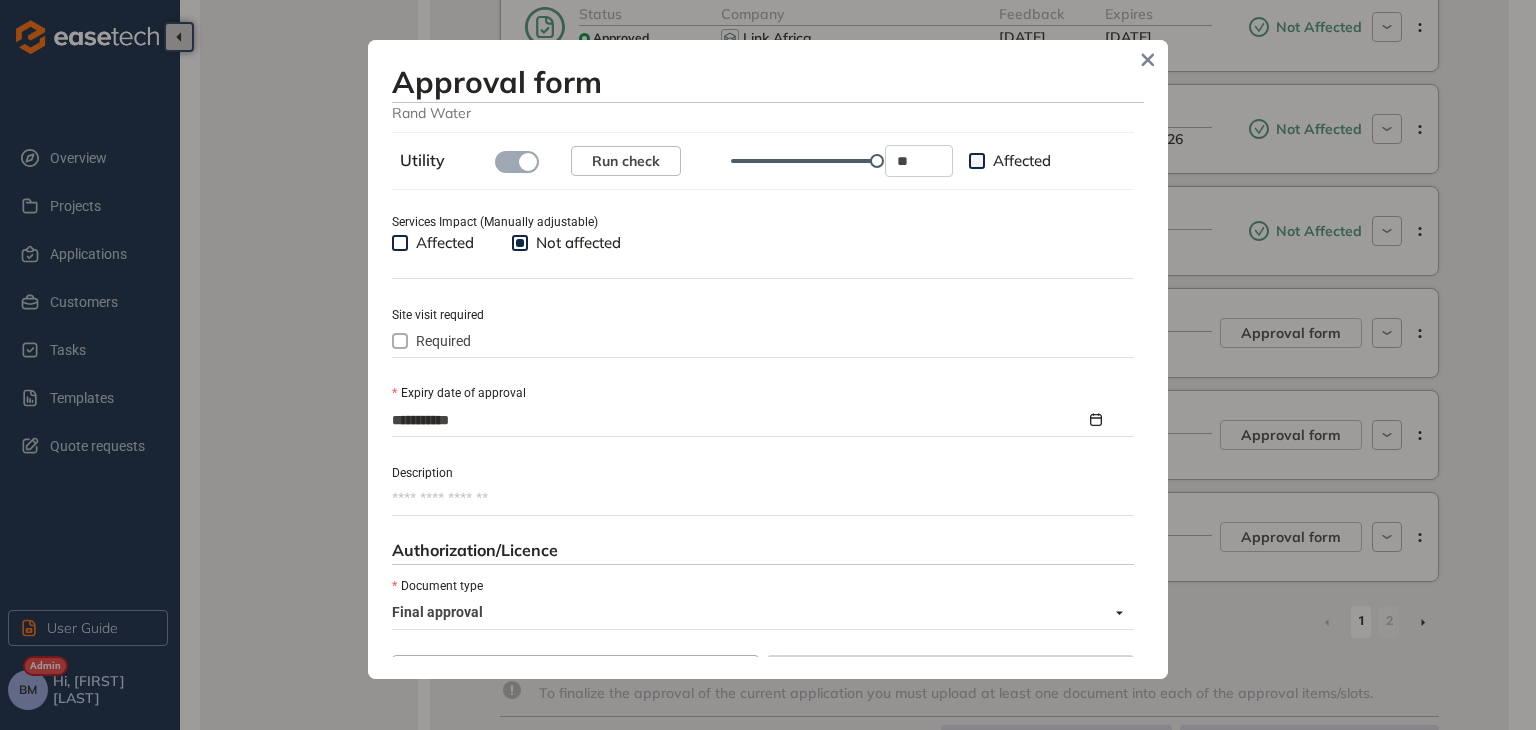 scroll, scrollTop: 900, scrollLeft: 0, axis: vertical 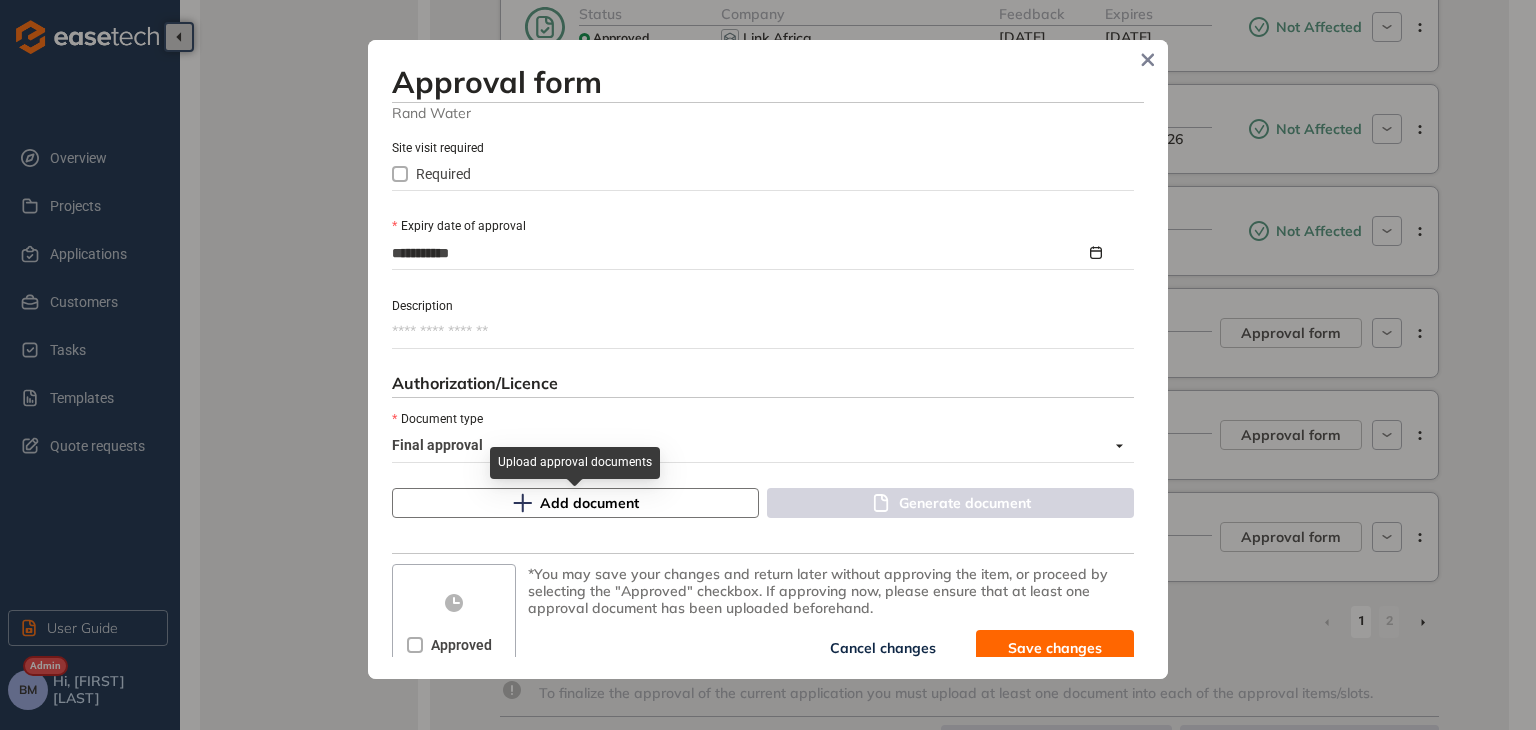 click on "Add document" at bounding box center (589, 503) 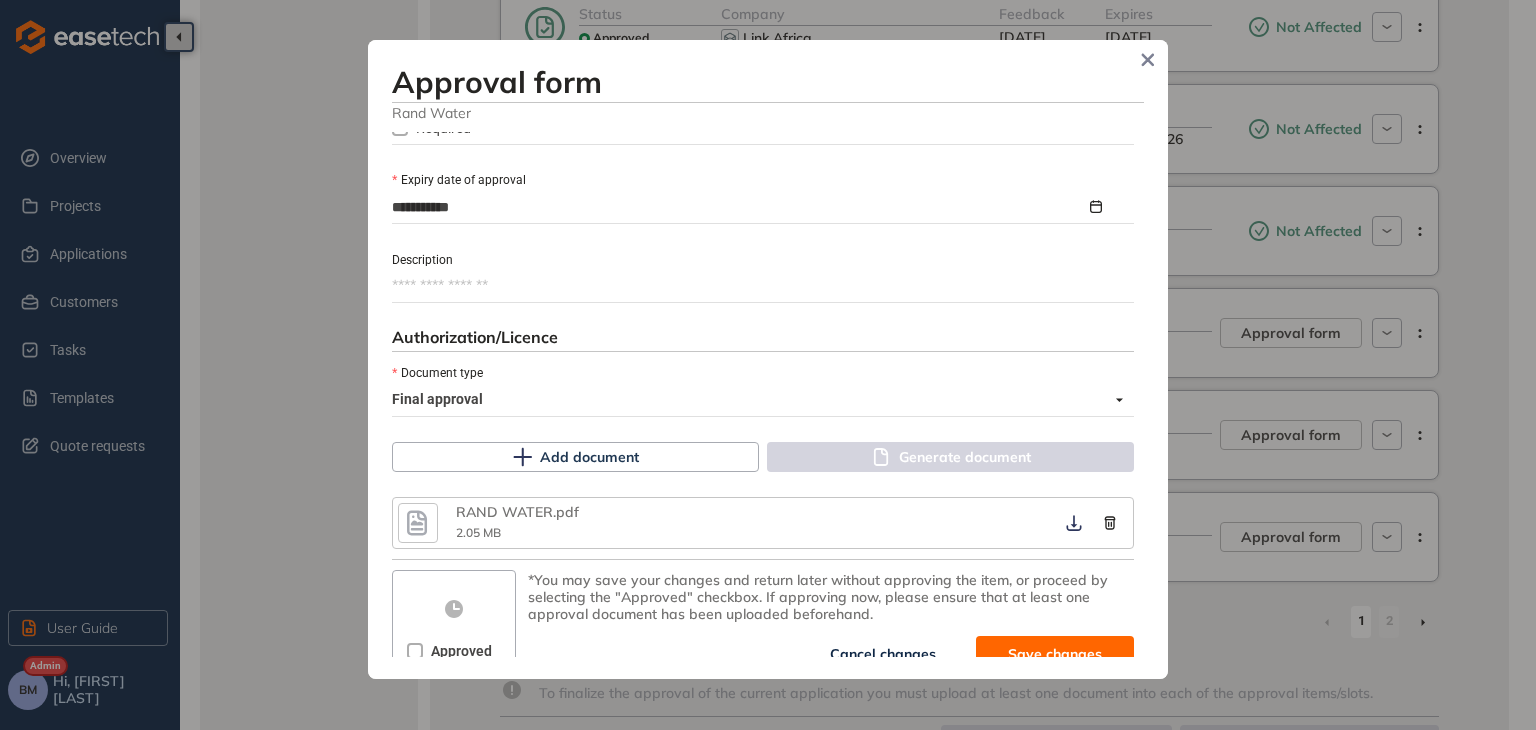 scroll, scrollTop: 969, scrollLeft: 0, axis: vertical 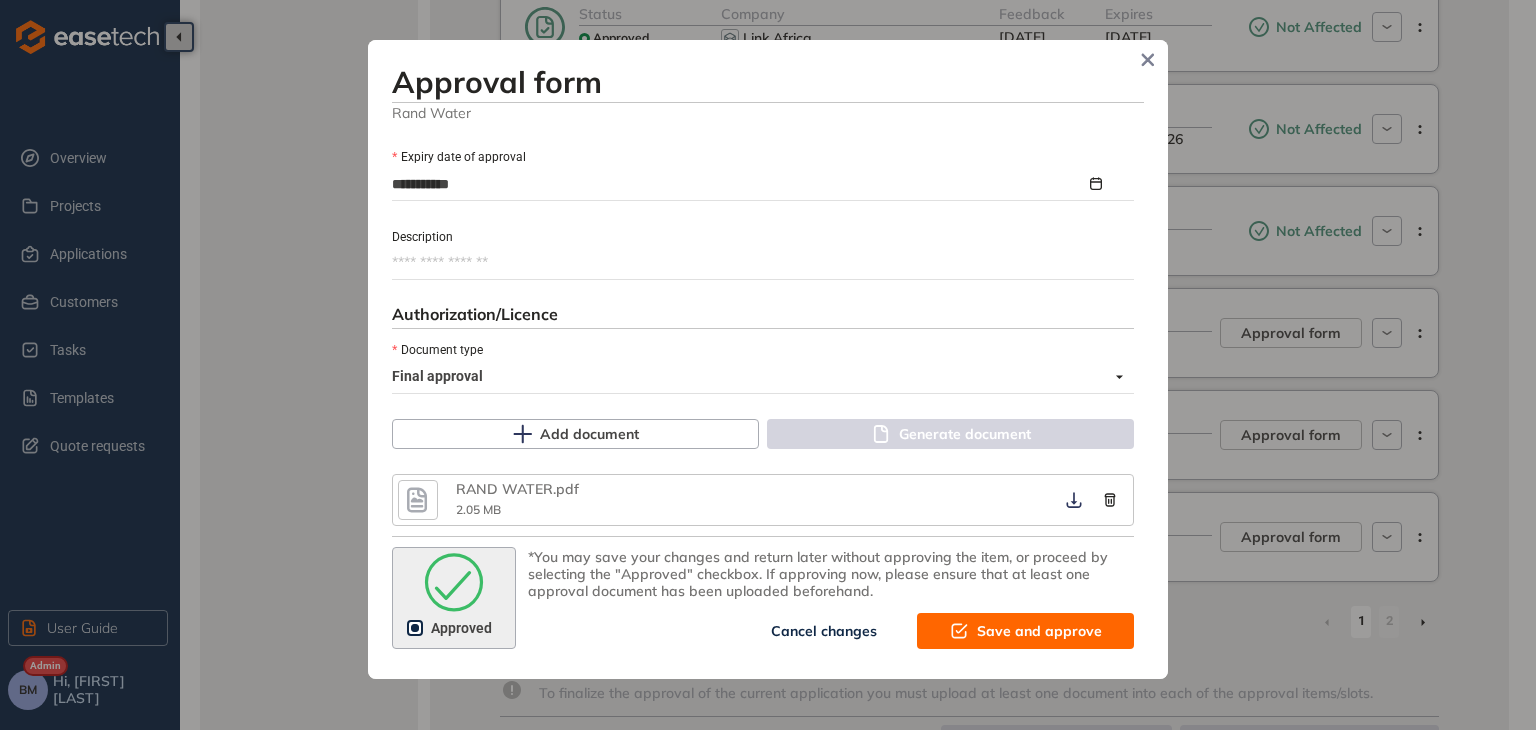 click on "Save and approve" at bounding box center (1025, 631) 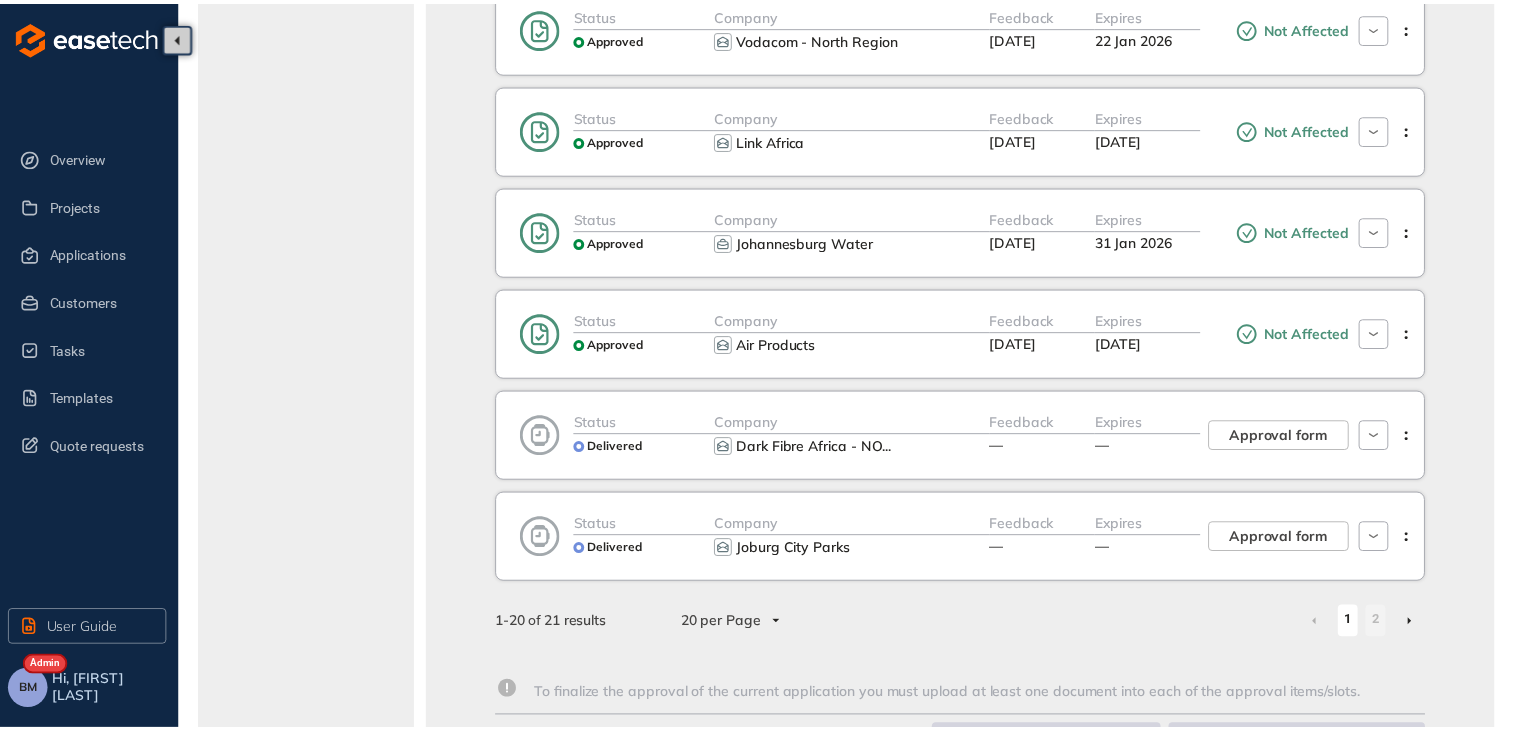scroll, scrollTop: 1222, scrollLeft: 0, axis: vertical 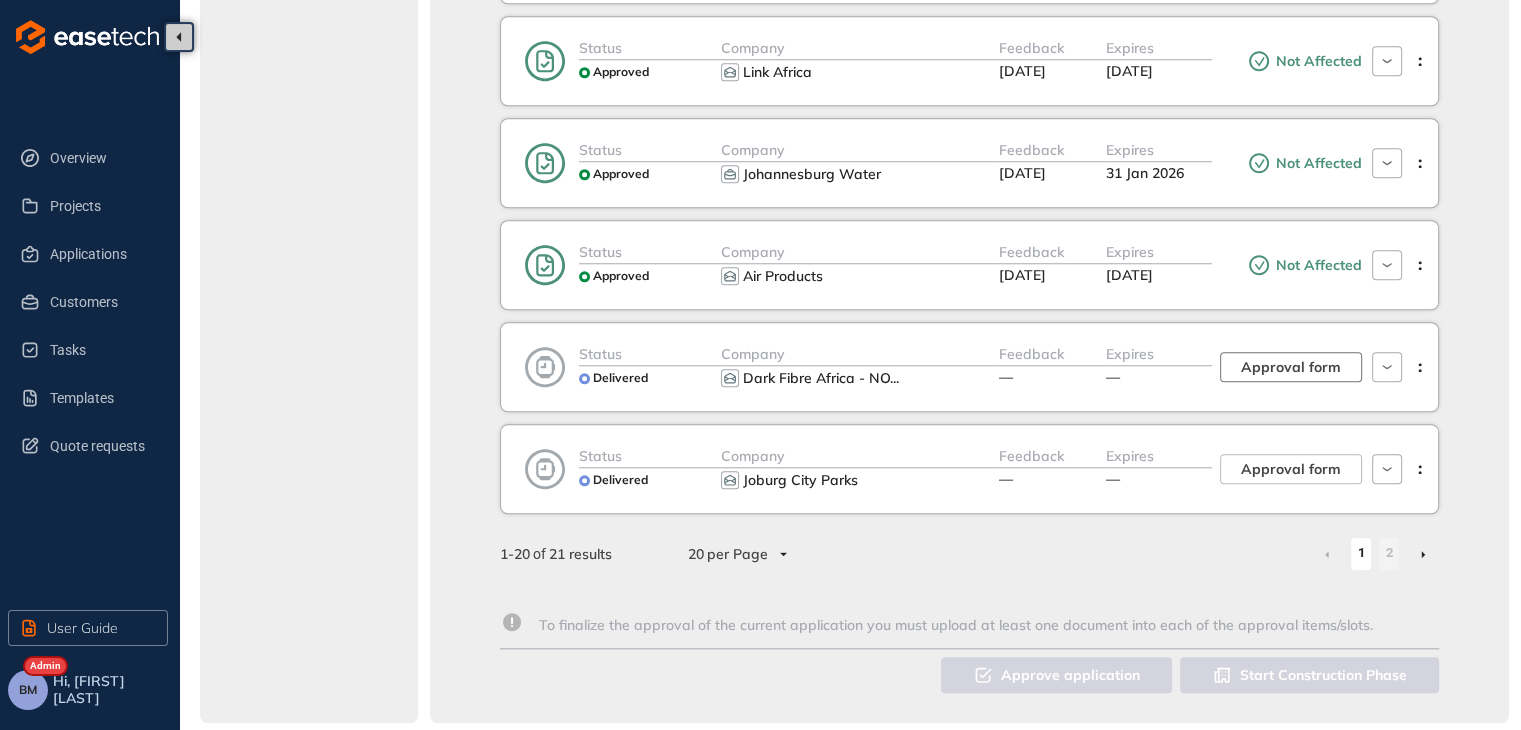 click on "Approval form" at bounding box center [1291, 367] 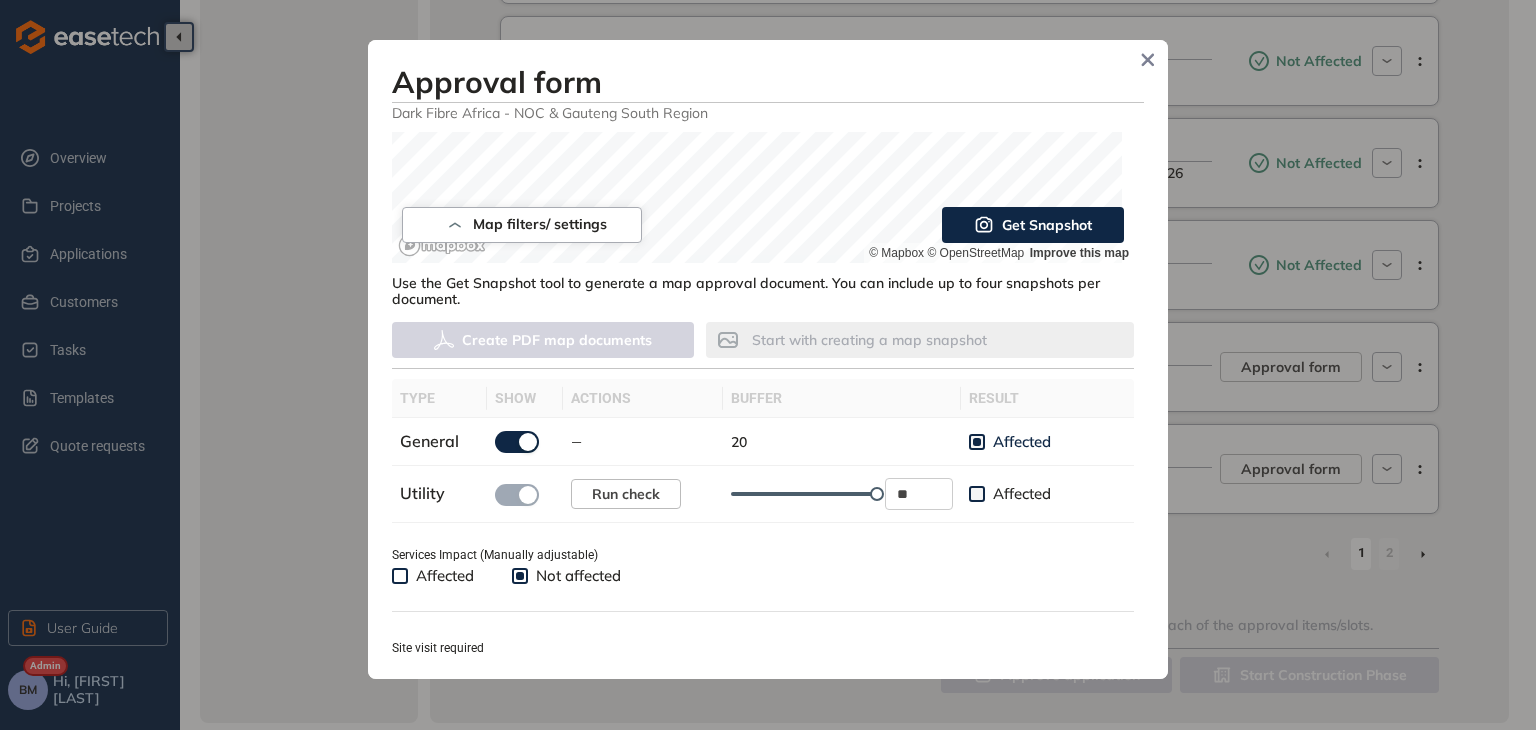 scroll, scrollTop: 500, scrollLeft: 0, axis: vertical 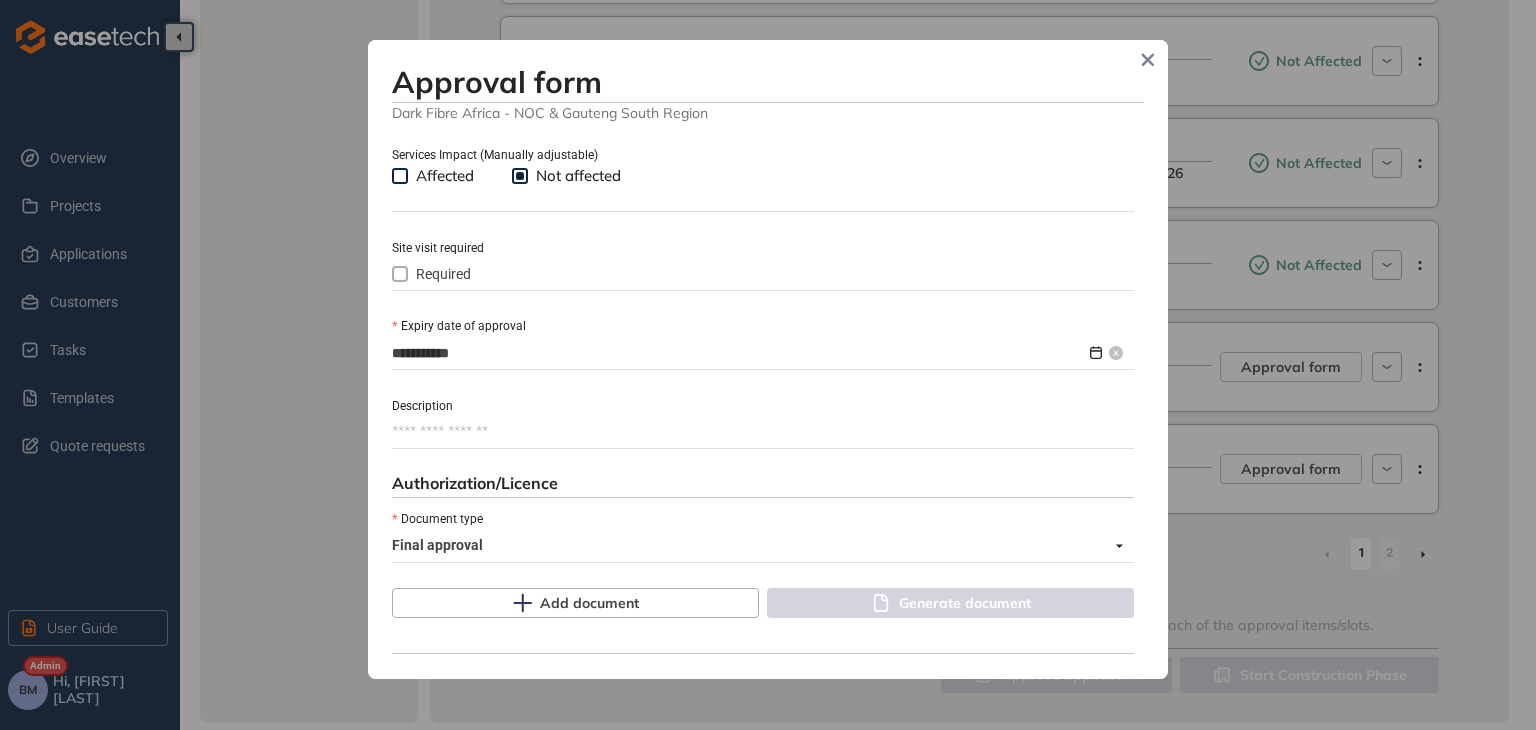 click on "**********" at bounding box center [739, 353] 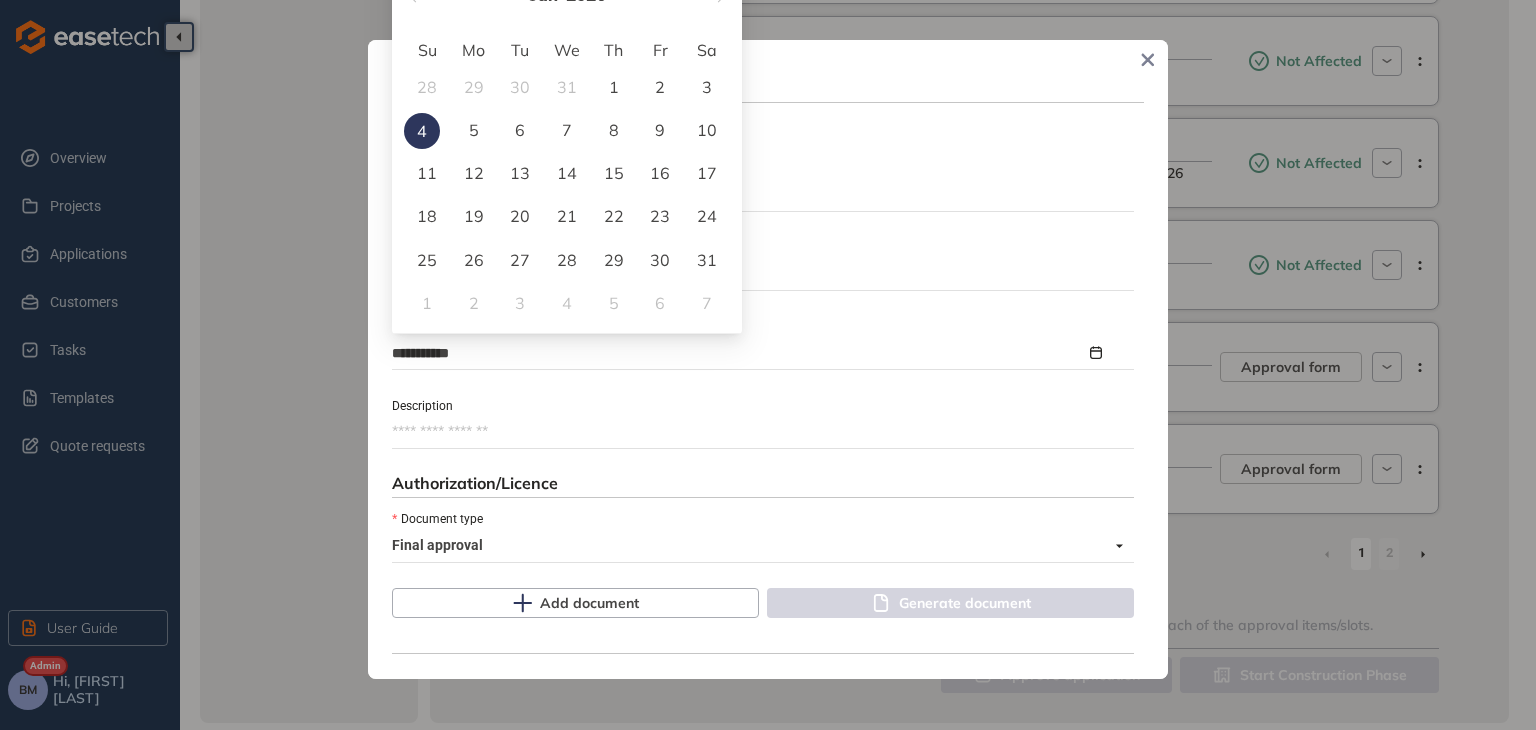 click on "Approval form" at bounding box center (768, 82) 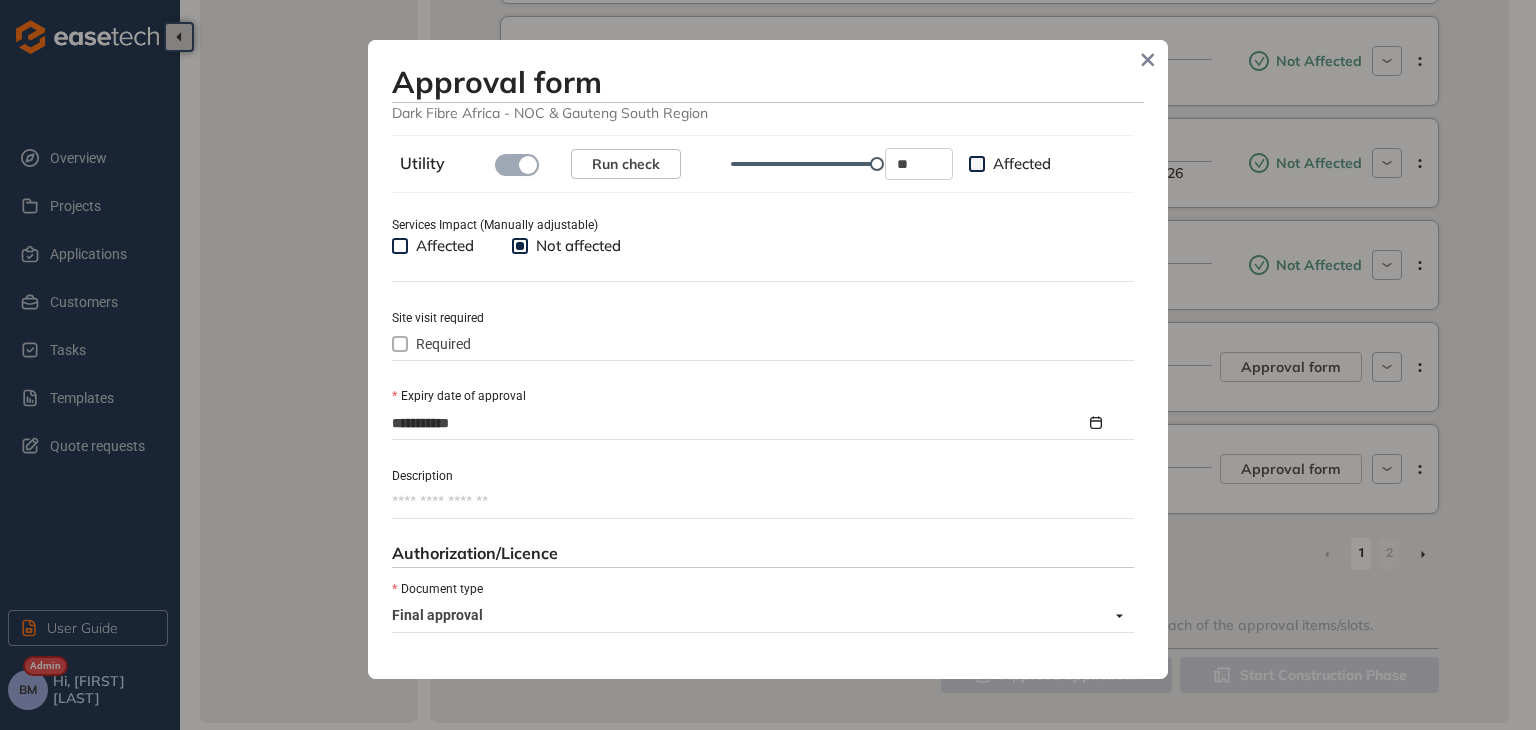 scroll, scrollTop: 700, scrollLeft: 0, axis: vertical 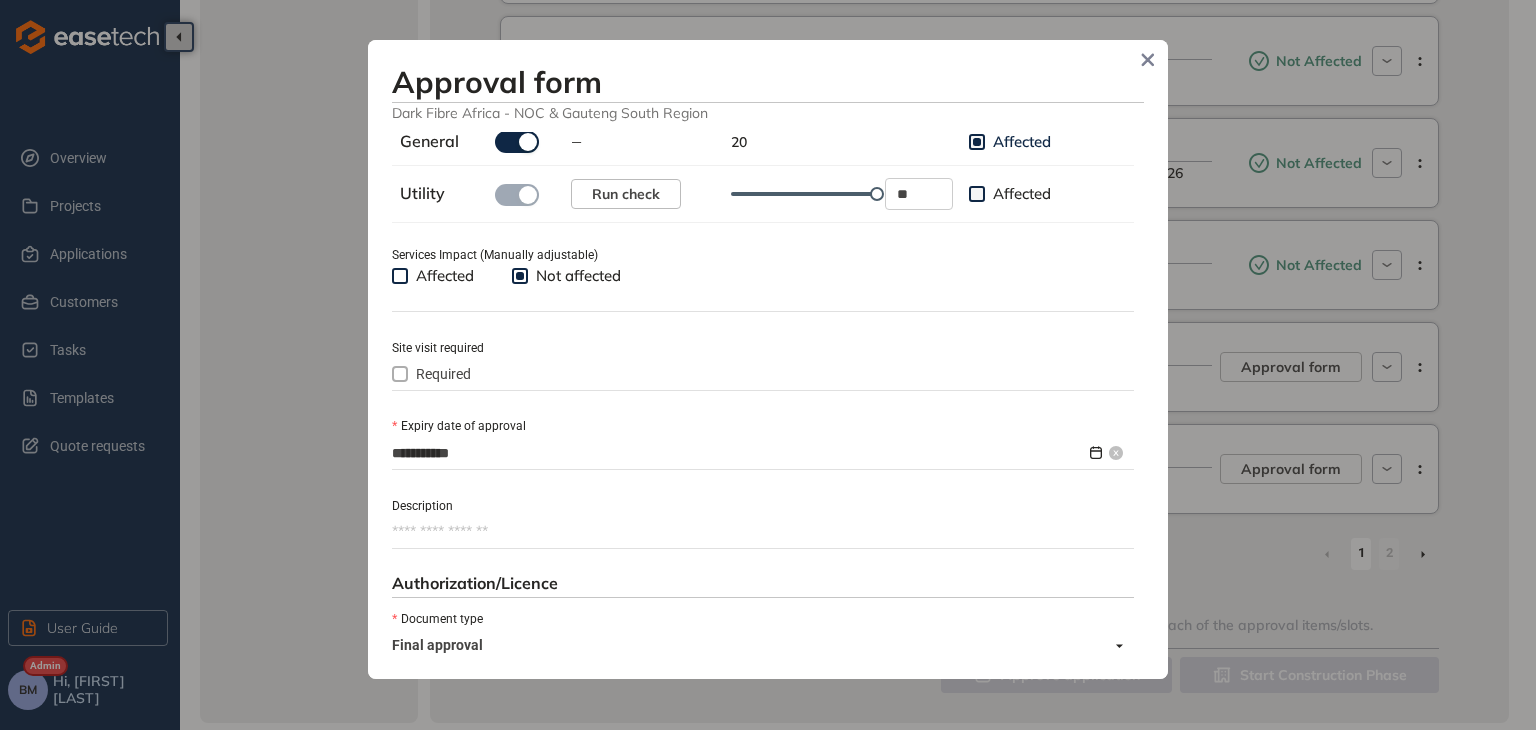 click on "**********" at bounding box center [739, 453] 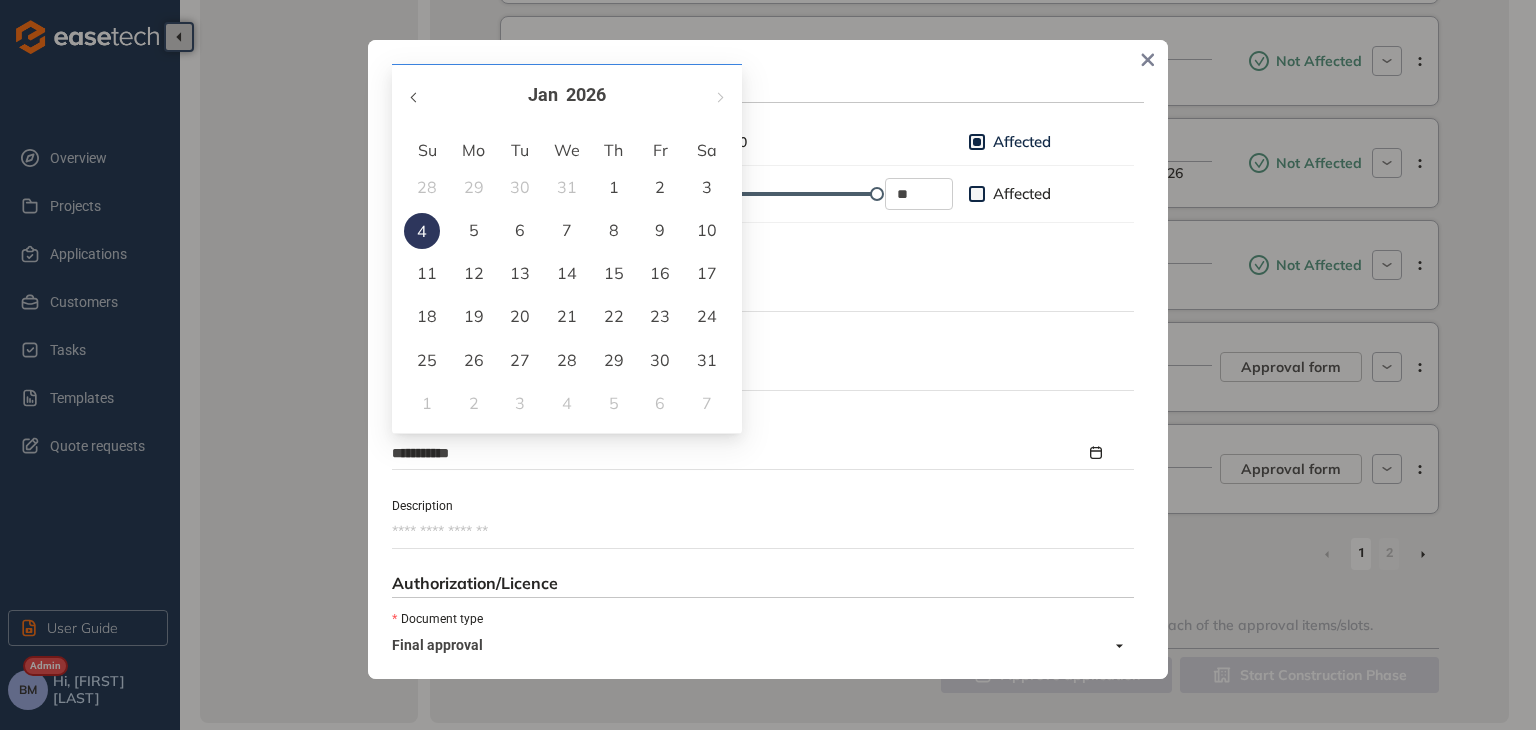click at bounding box center (415, 95) 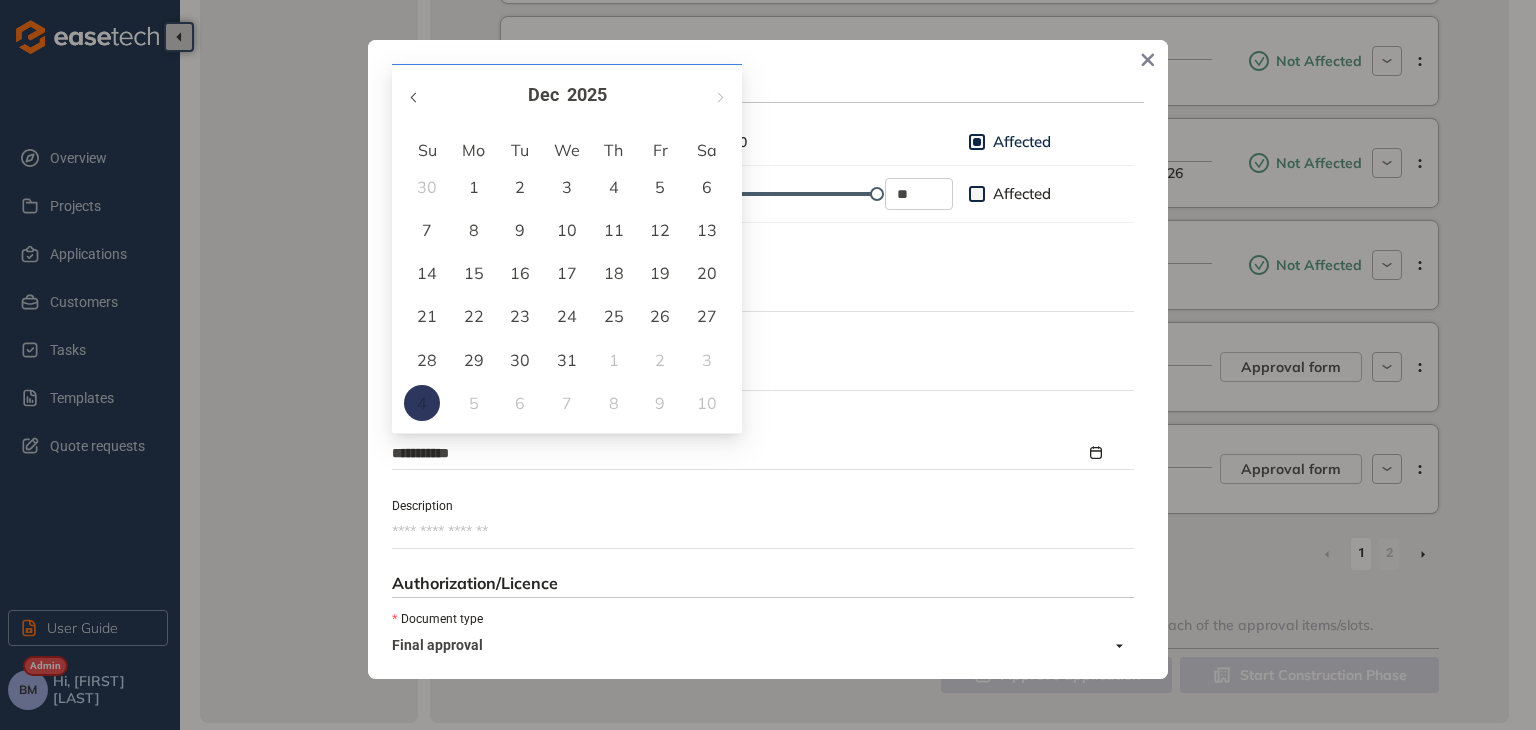 click at bounding box center (415, 95) 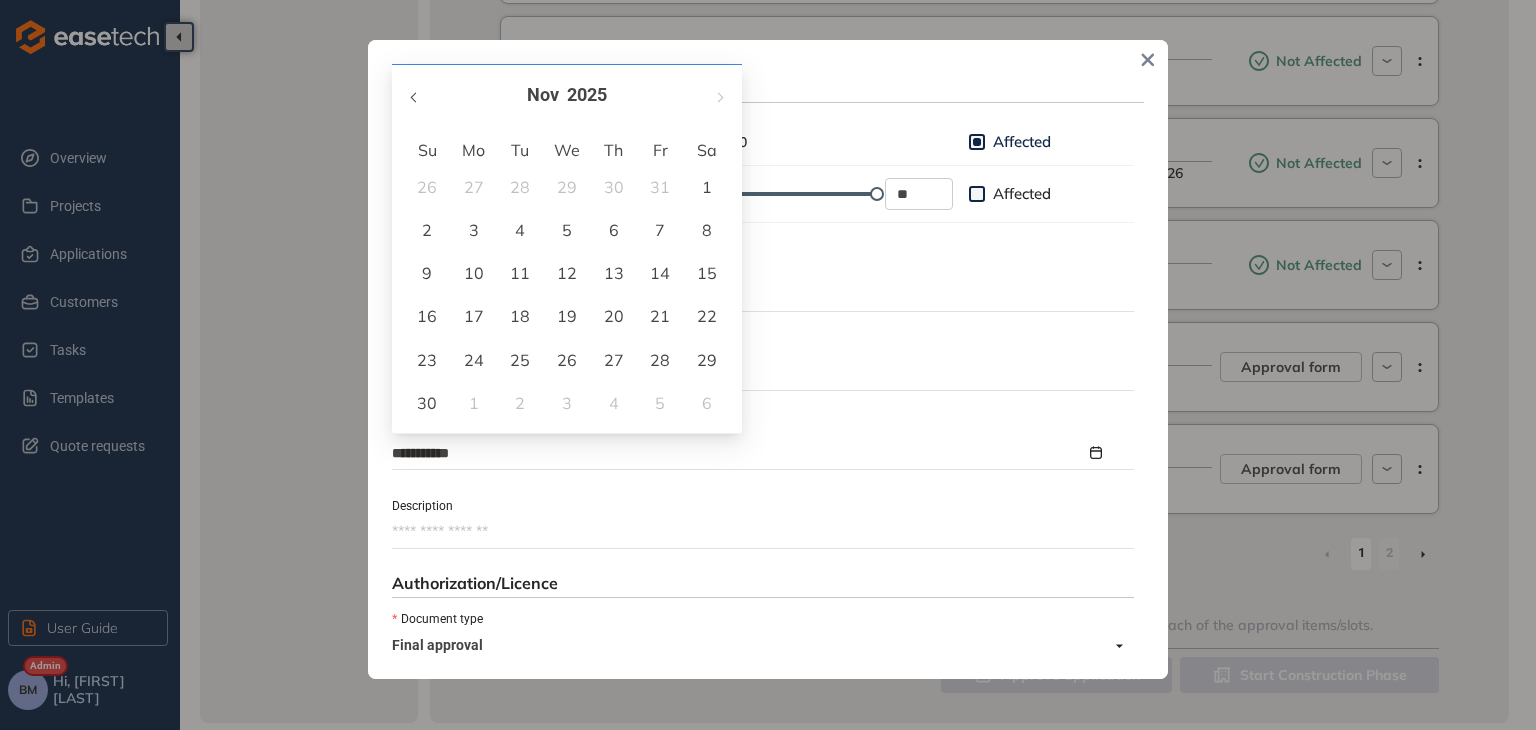 click at bounding box center (415, 95) 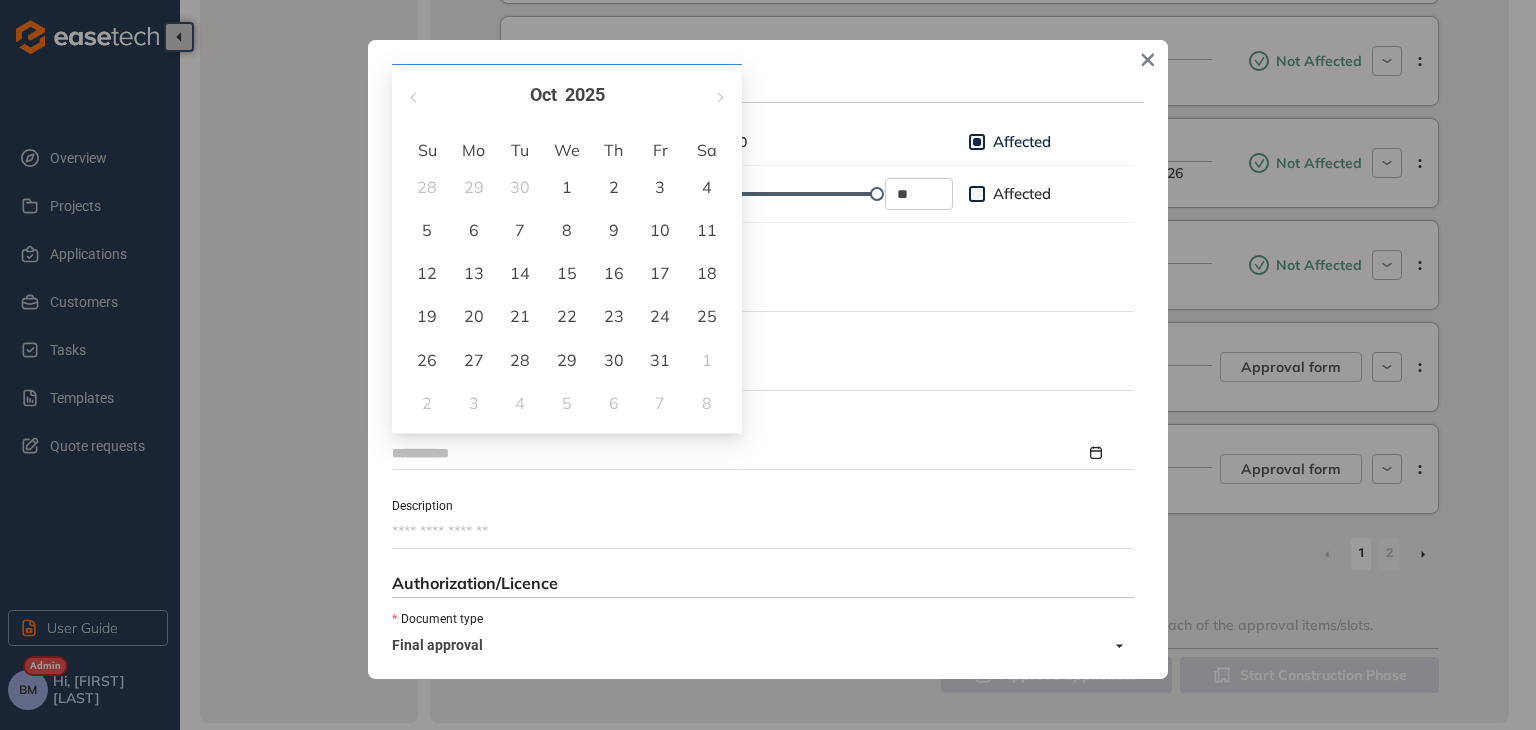 type on "**********" 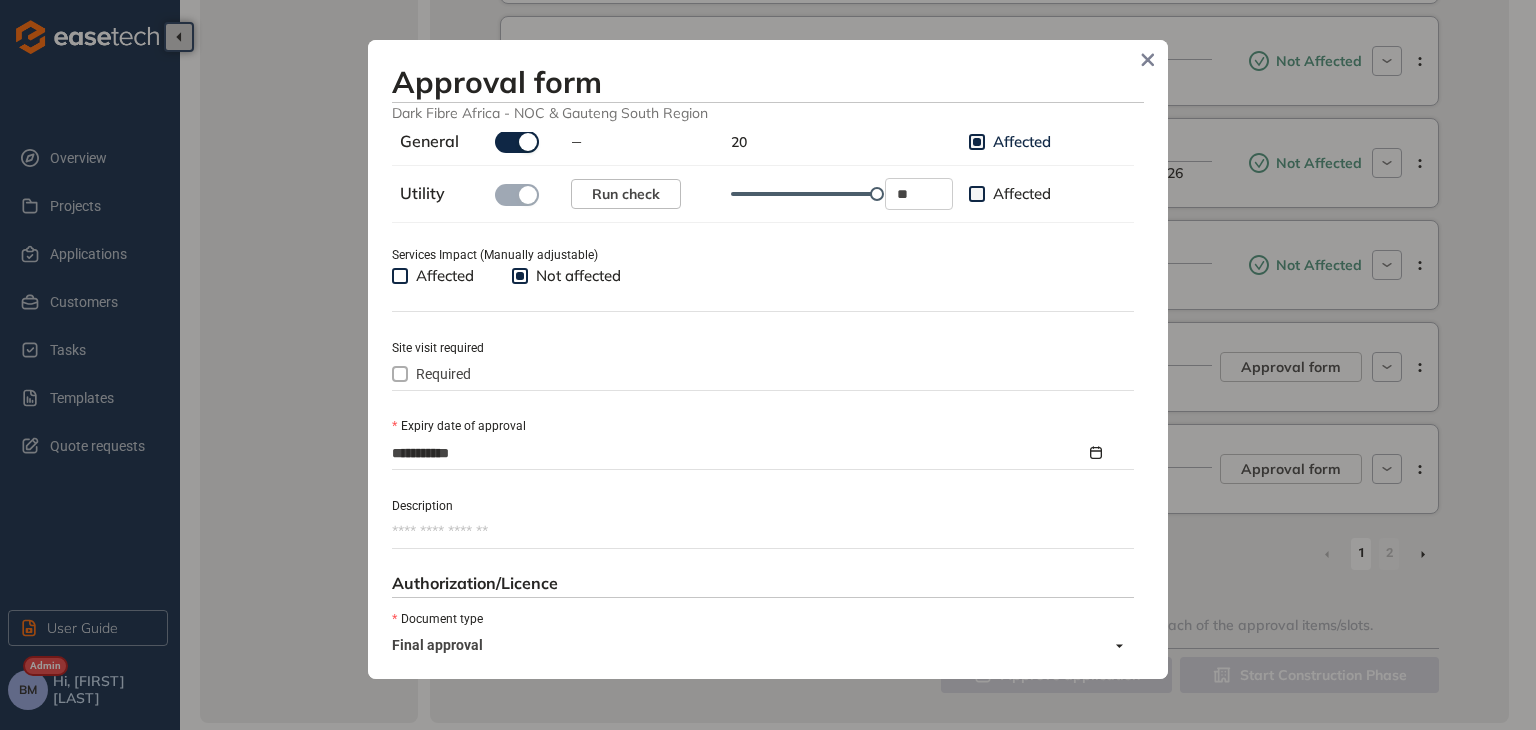 scroll, scrollTop: 917, scrollLeft: 0, axis: vertical 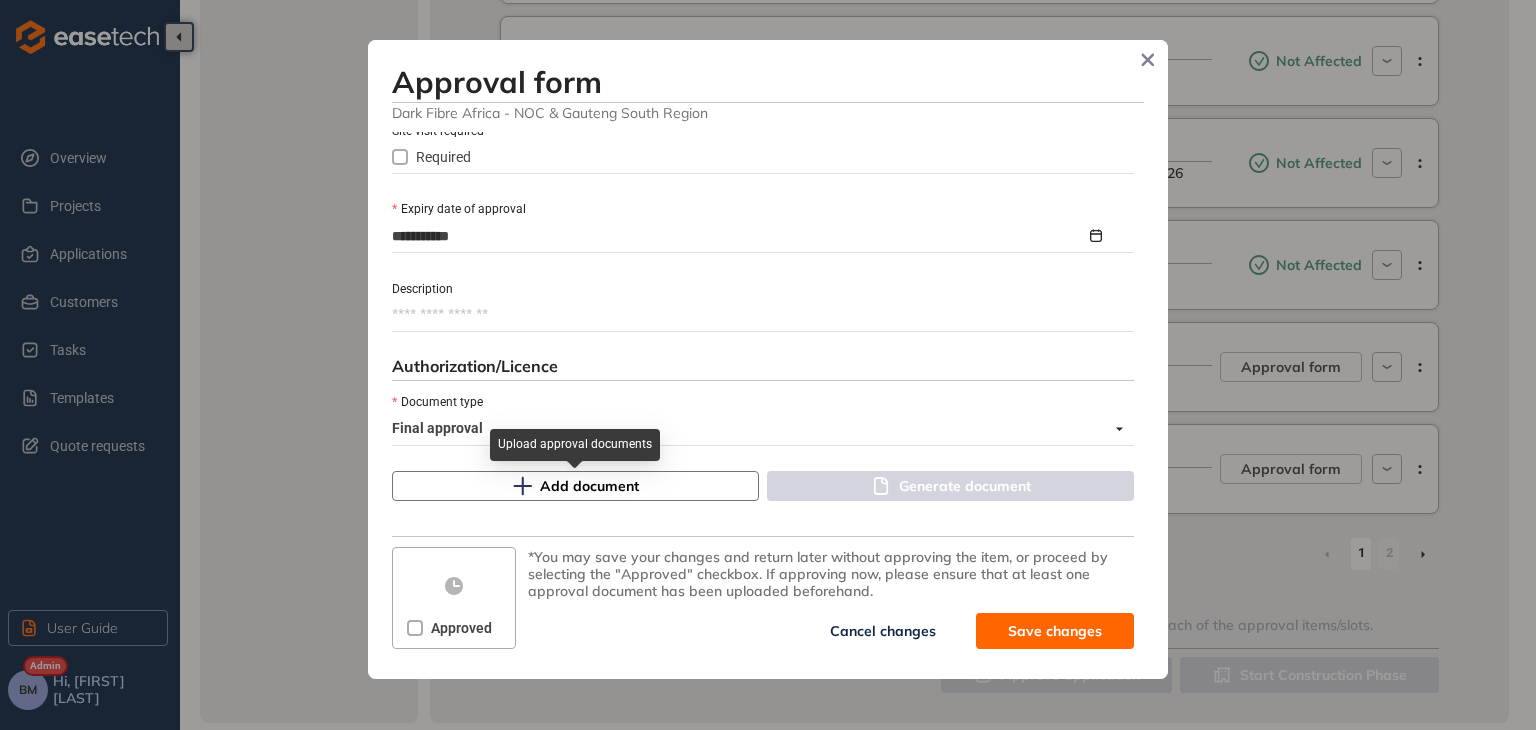 click on "Add document" at bounding box center (575, 486) 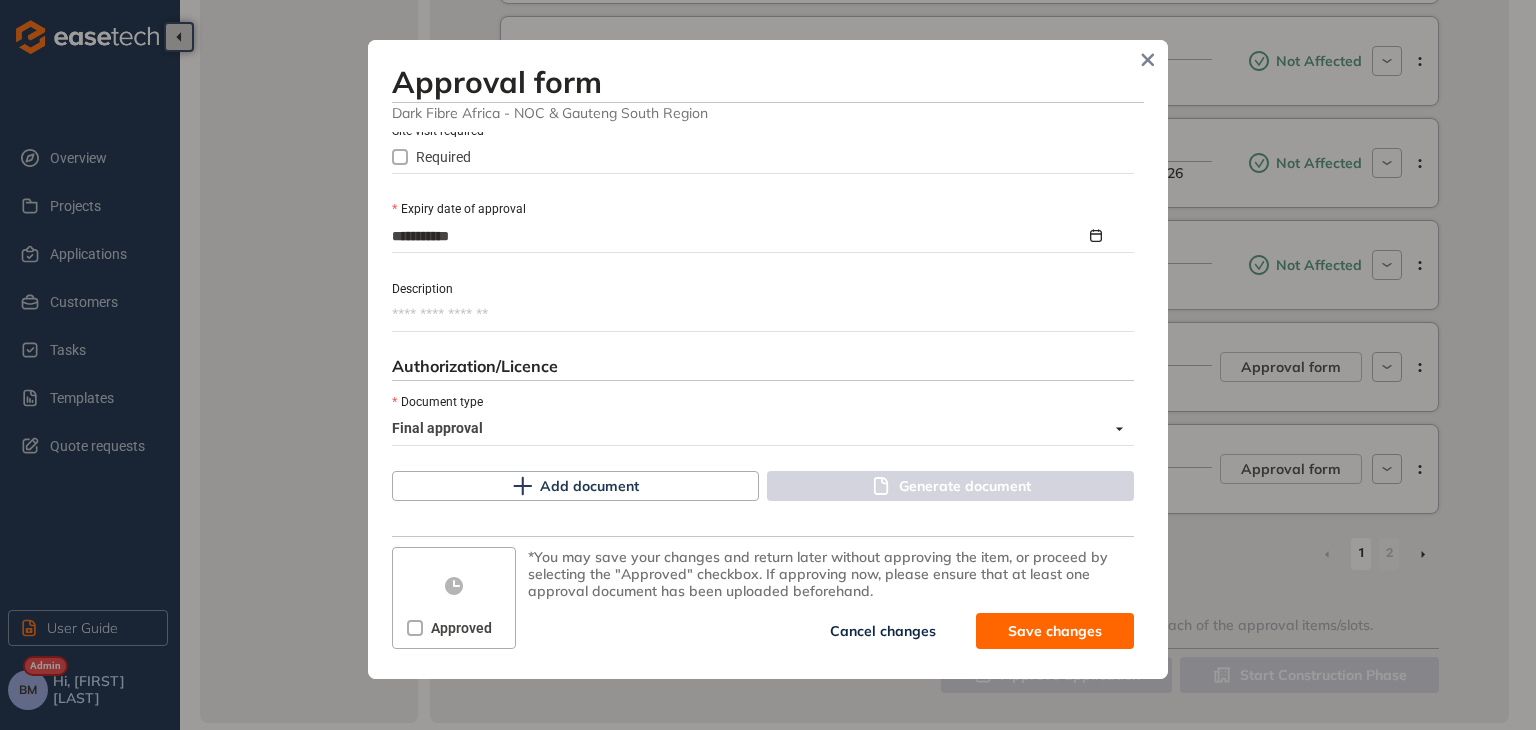 scroll, scrollTop: 918, scrollLeft: 0, axis: vertical 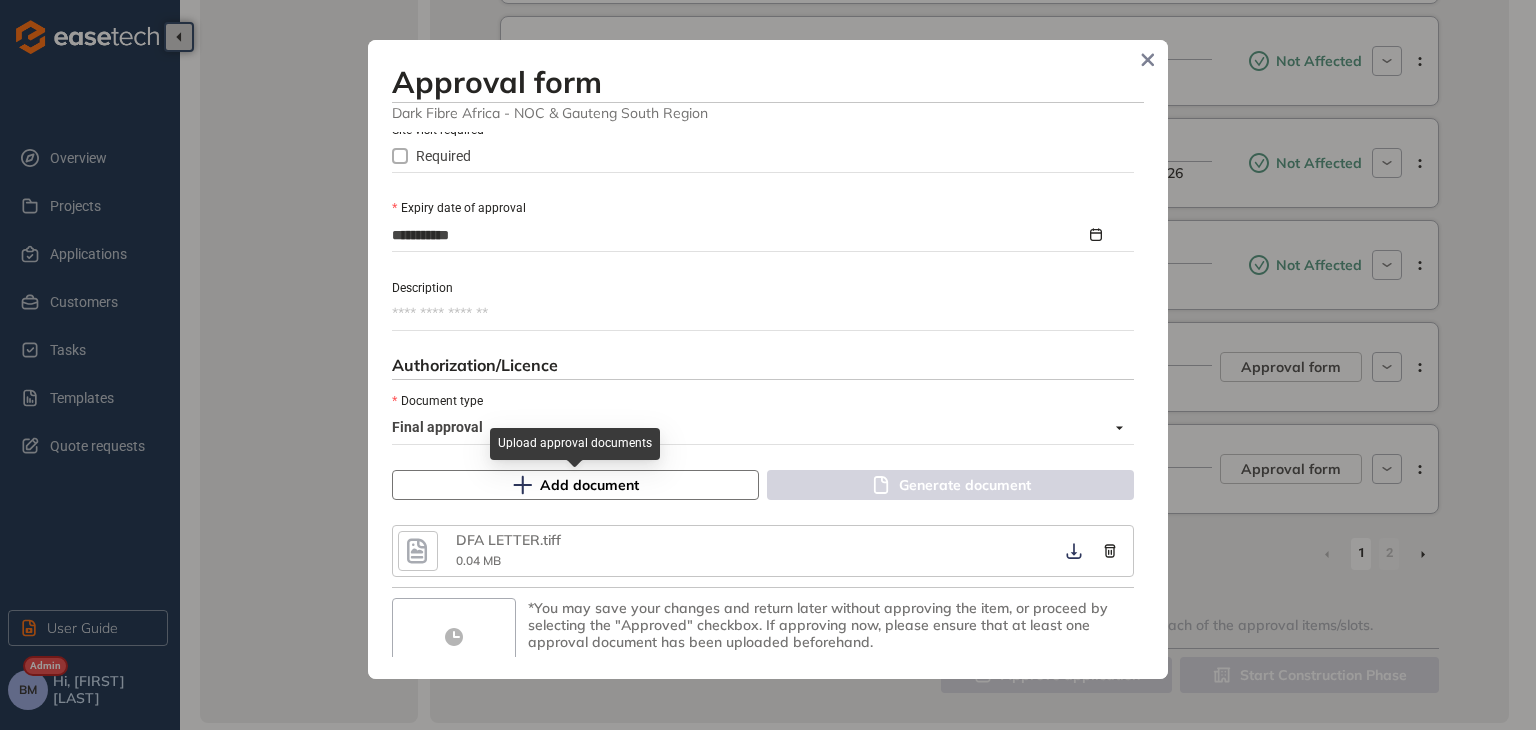 click on "Add document" at bounding box center (589, 485) 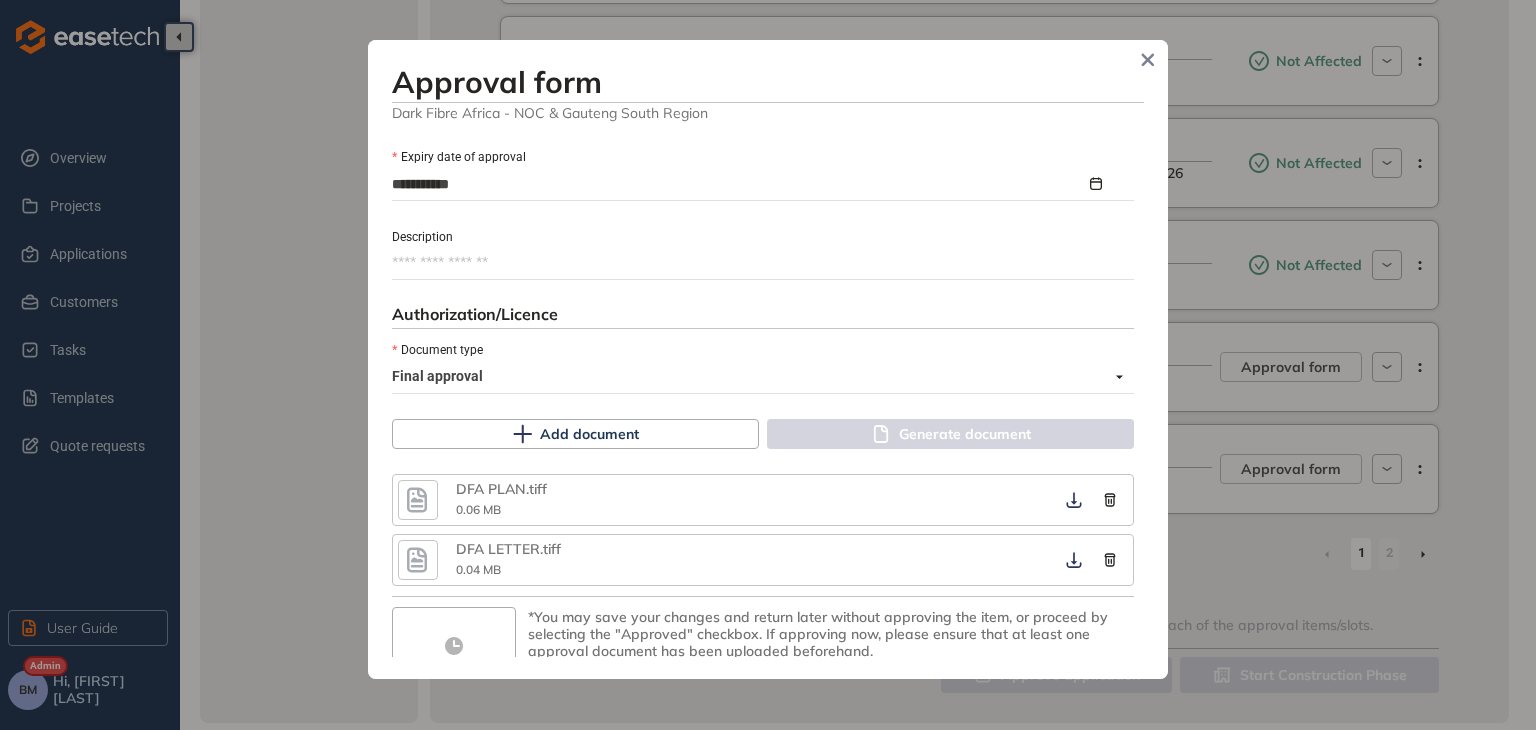 scroll, scrollTop: 1028, scrollLeft: 0, axis: vertical 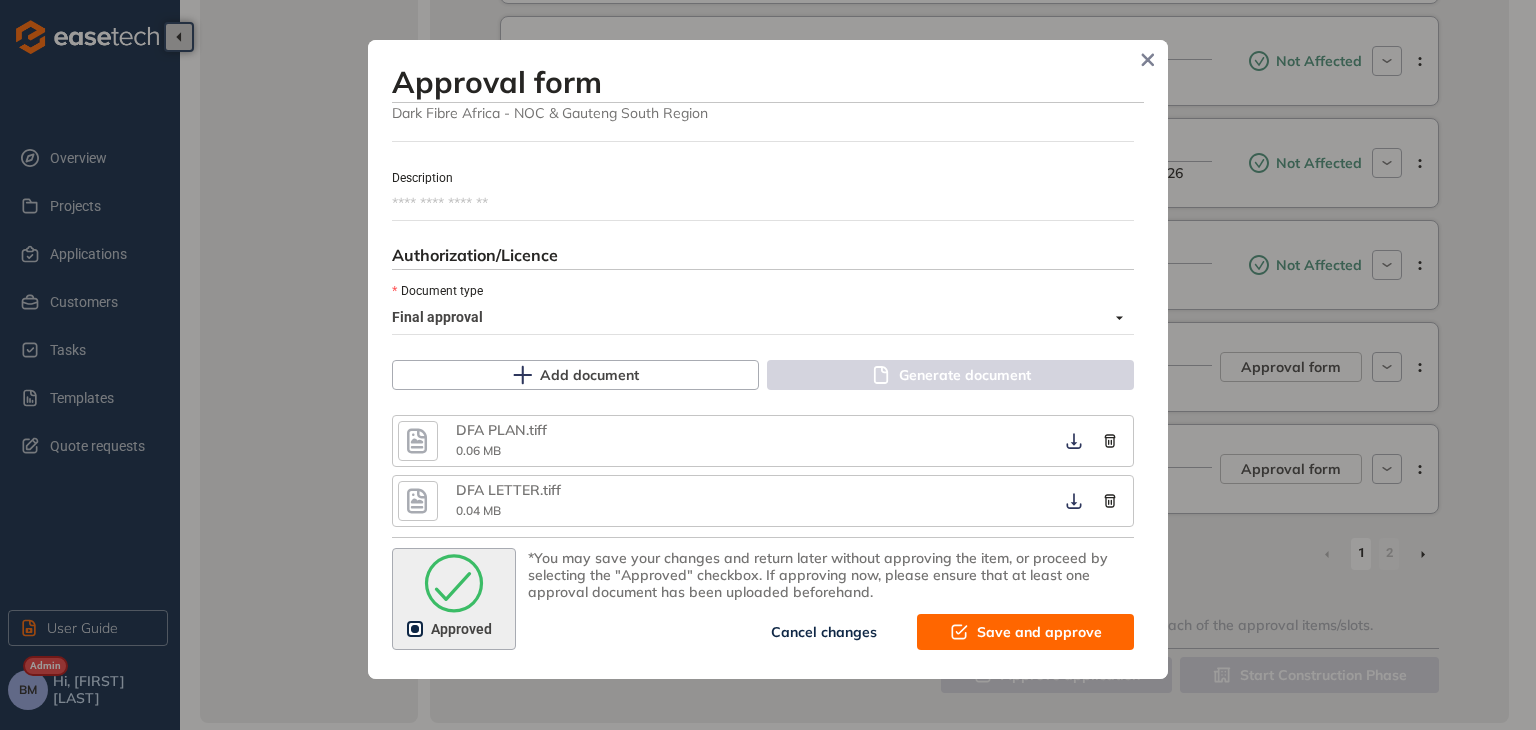 click on "Save and approve" at bounding box center [1039, 632] 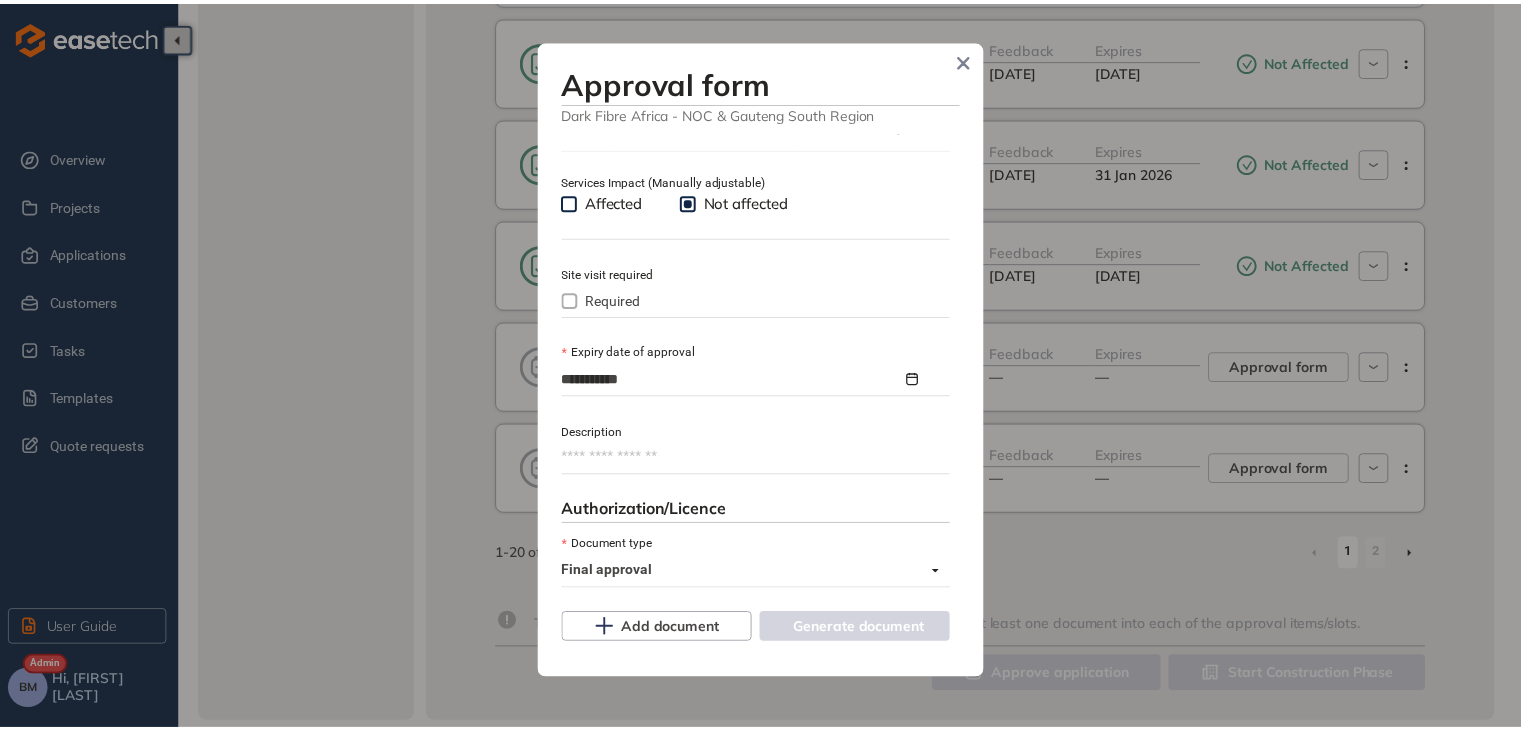 scroll, scrollTop: 1282, scrollLeft: 0, axis: vertical 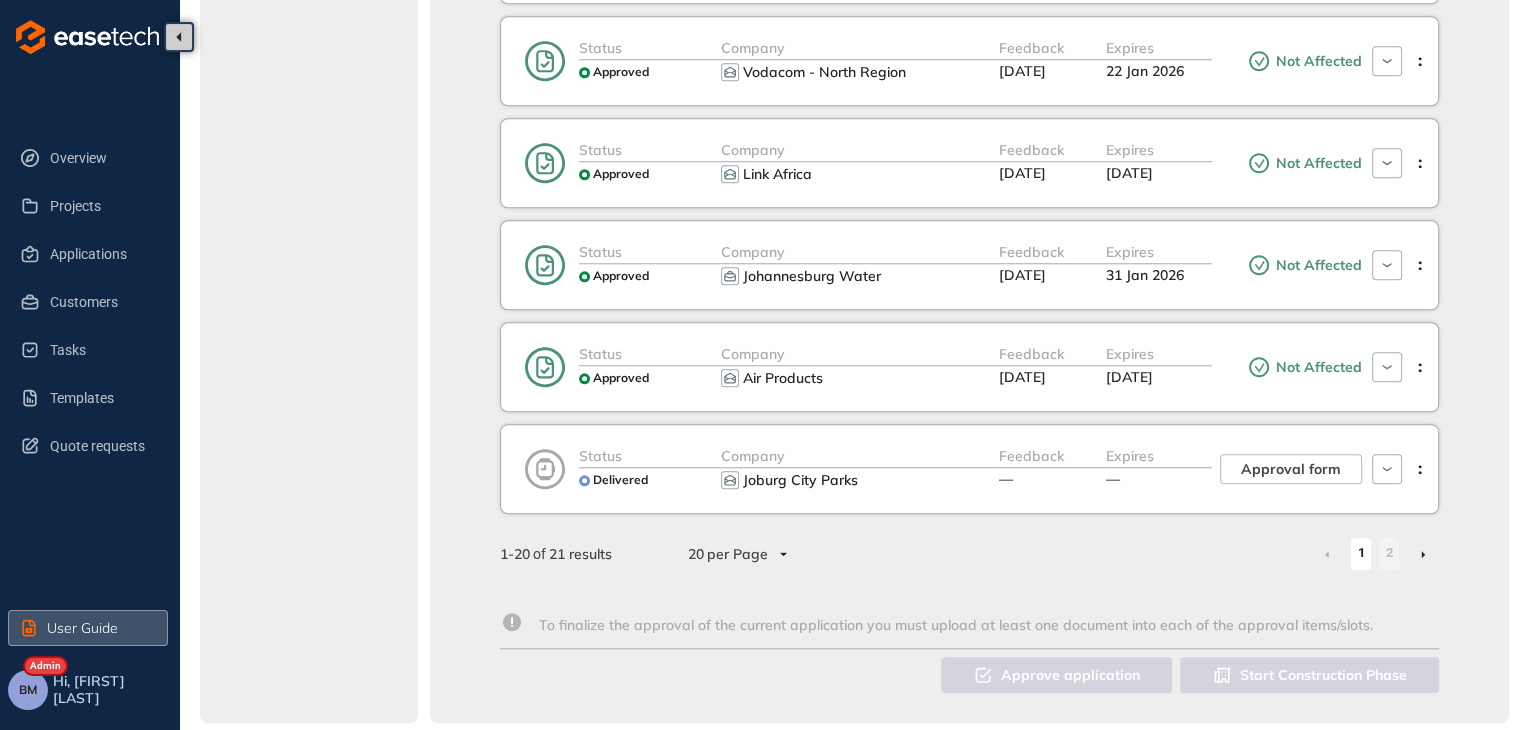 drag, startPoint x: 130, startPoint y: 645, endPoint x: 107, endPoint y: 641, distance: 23.345236 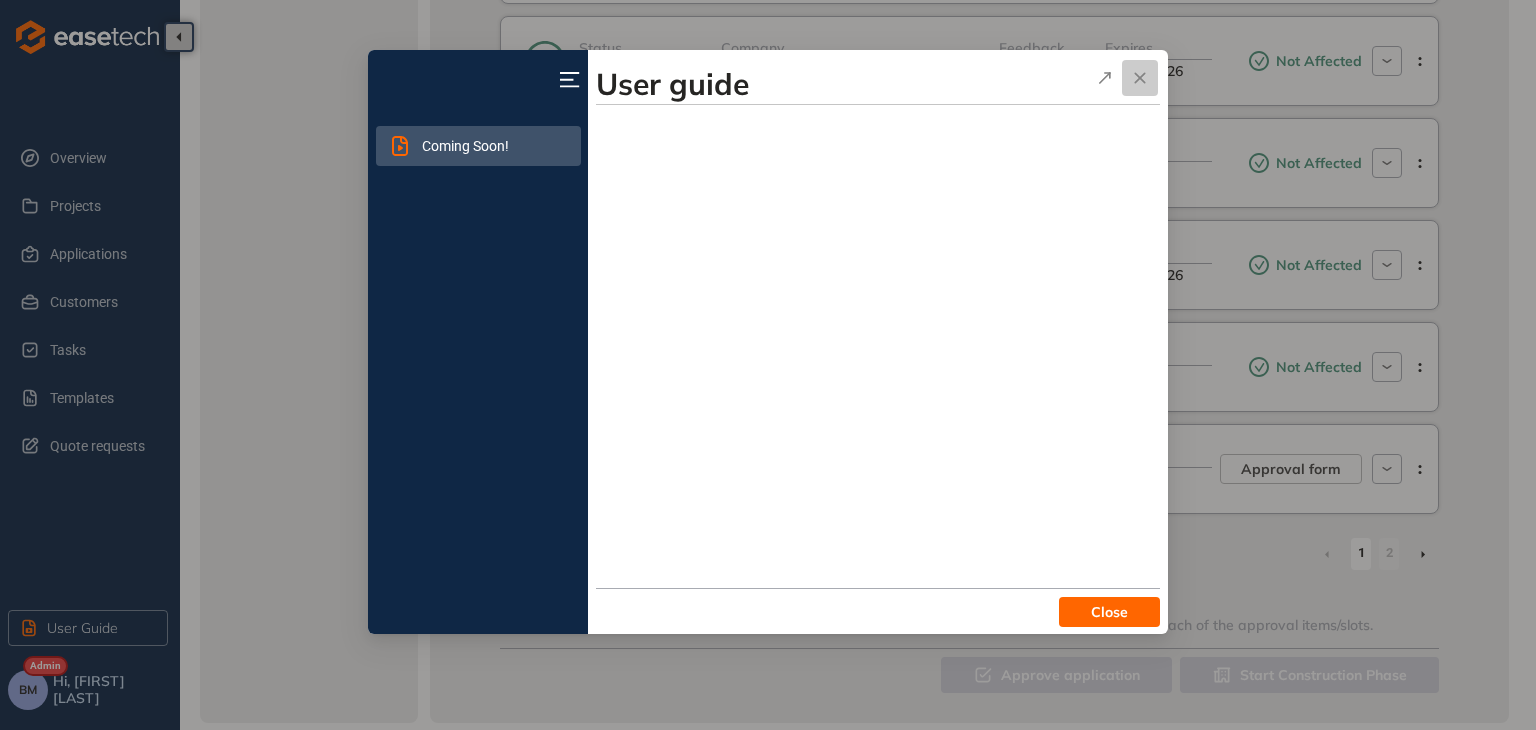 click 